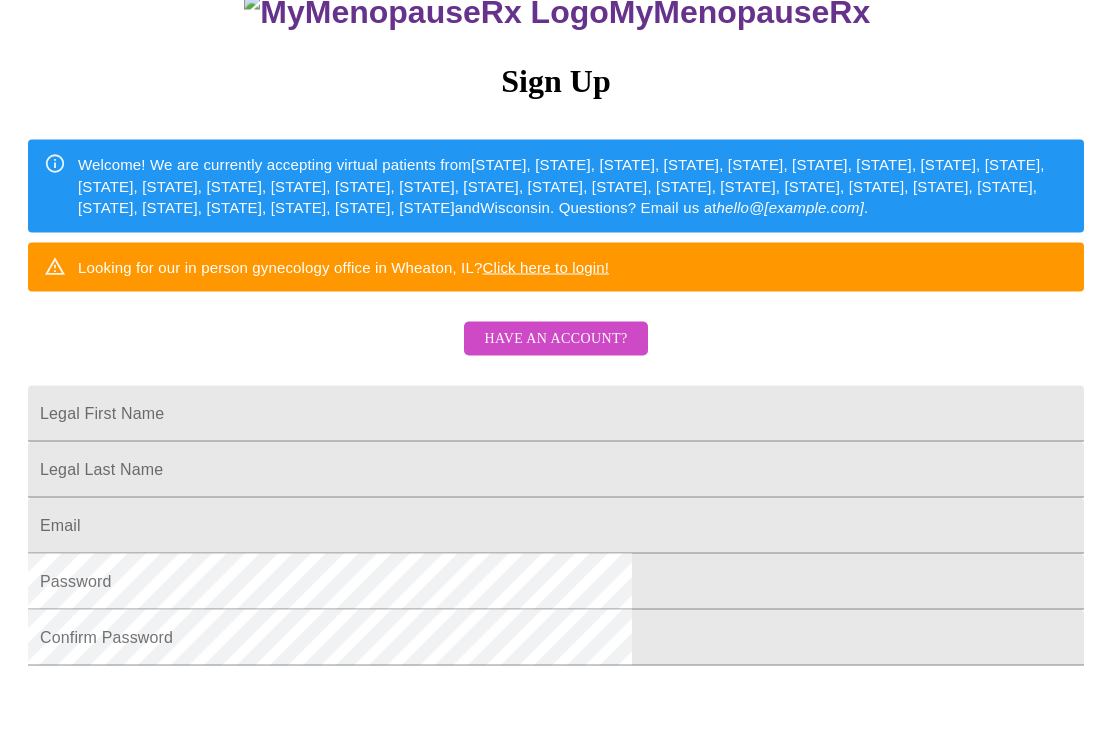 scroll, scrollTop: 20, scrollLeft: 0, axis: vertical 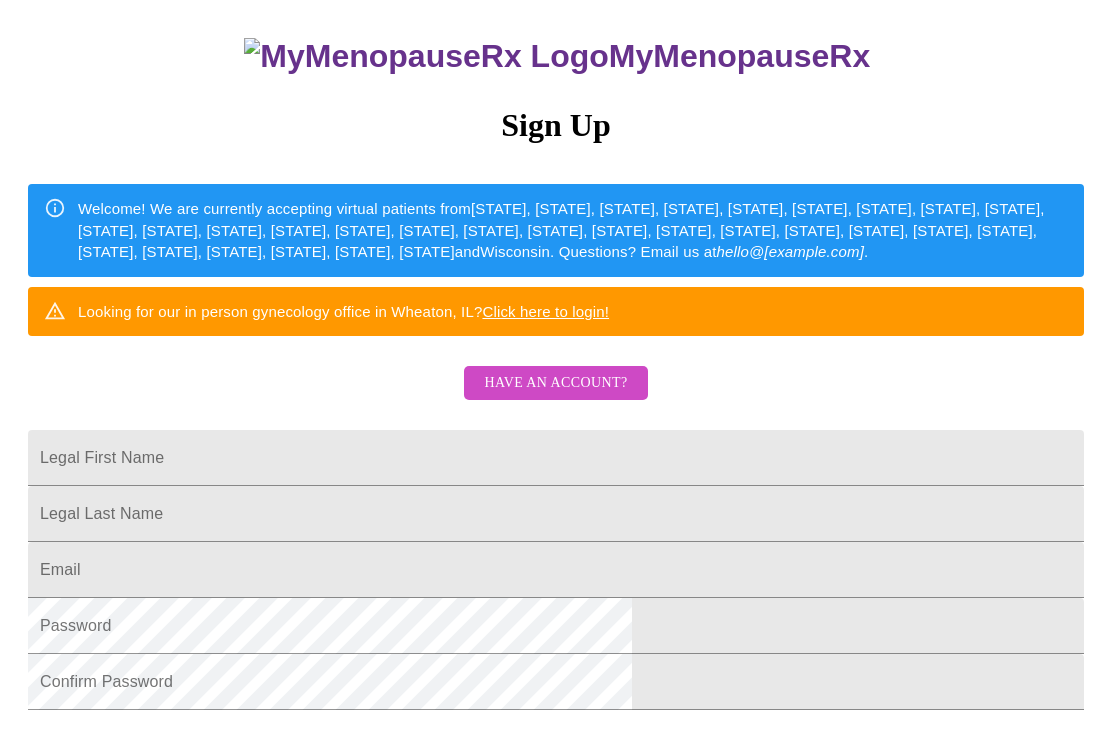 click on "Have an account?" at bounding box center [555, 383] 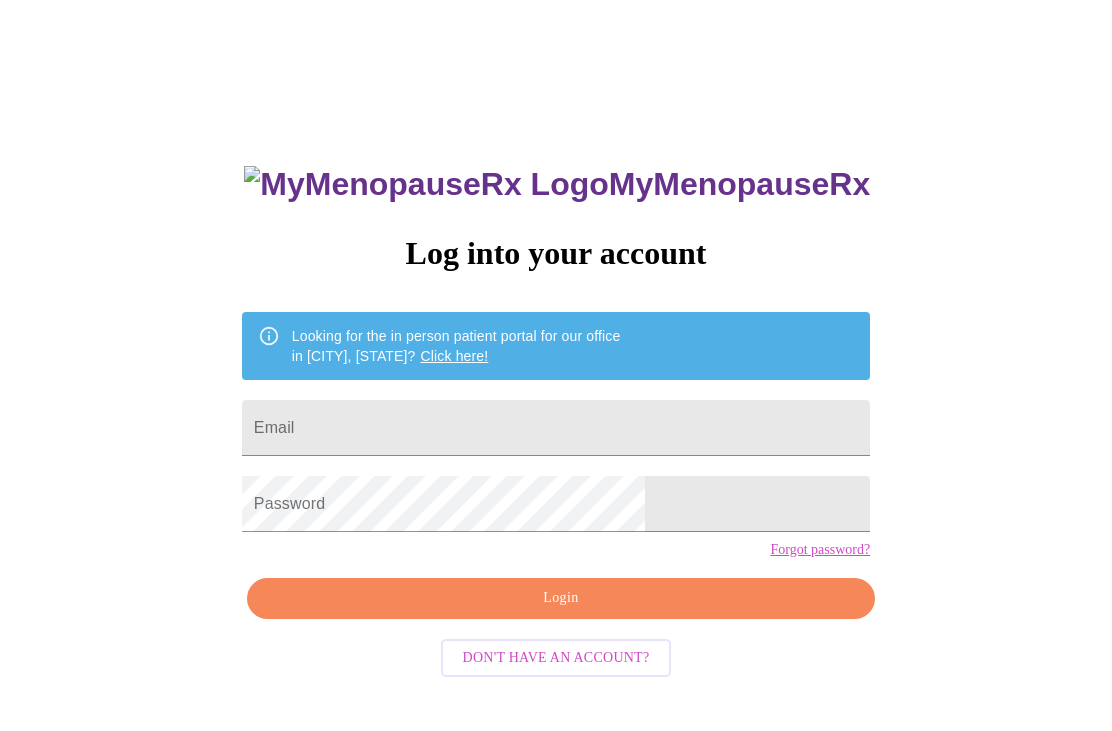 click on "Email" at bounding box center [556, 428] 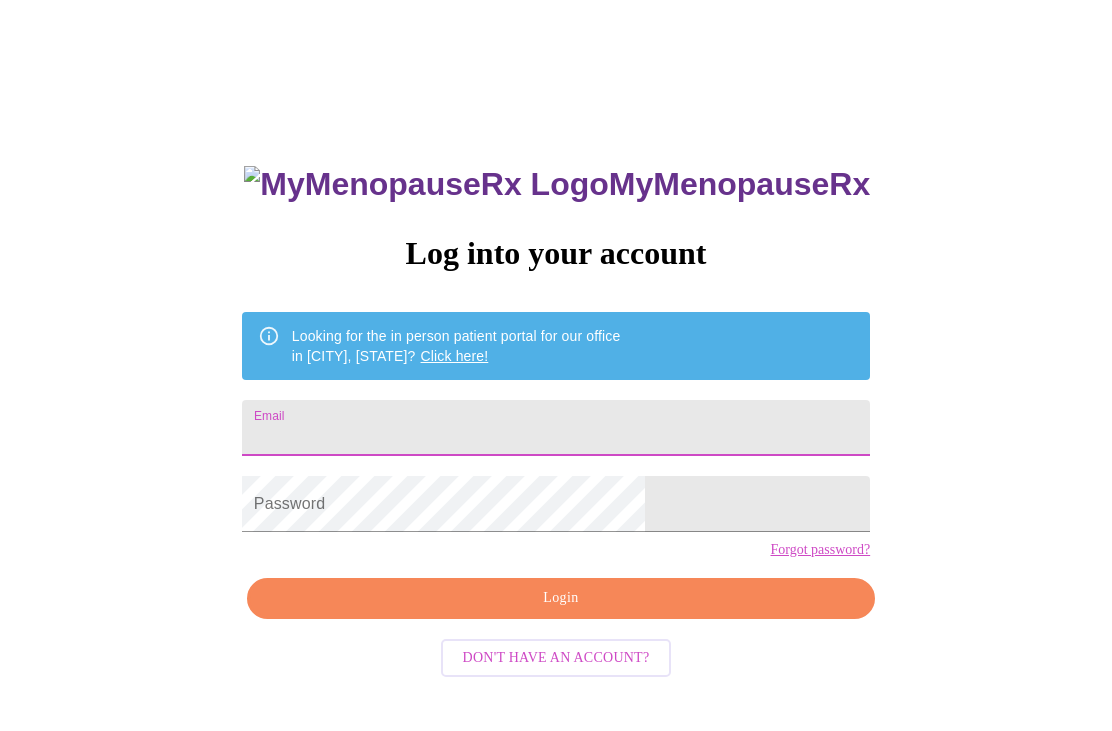 type on "stephschaedel15@gmail.com" 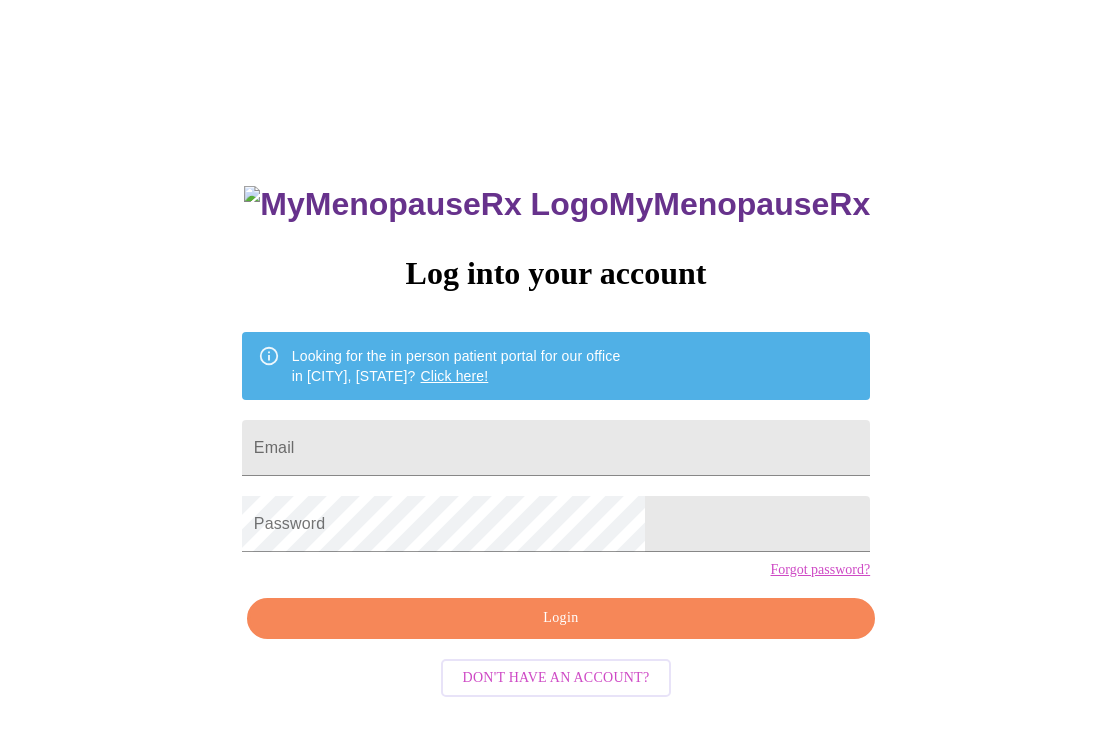 scroll, scrollTop: 0, scrollLeft: 0, axis: both 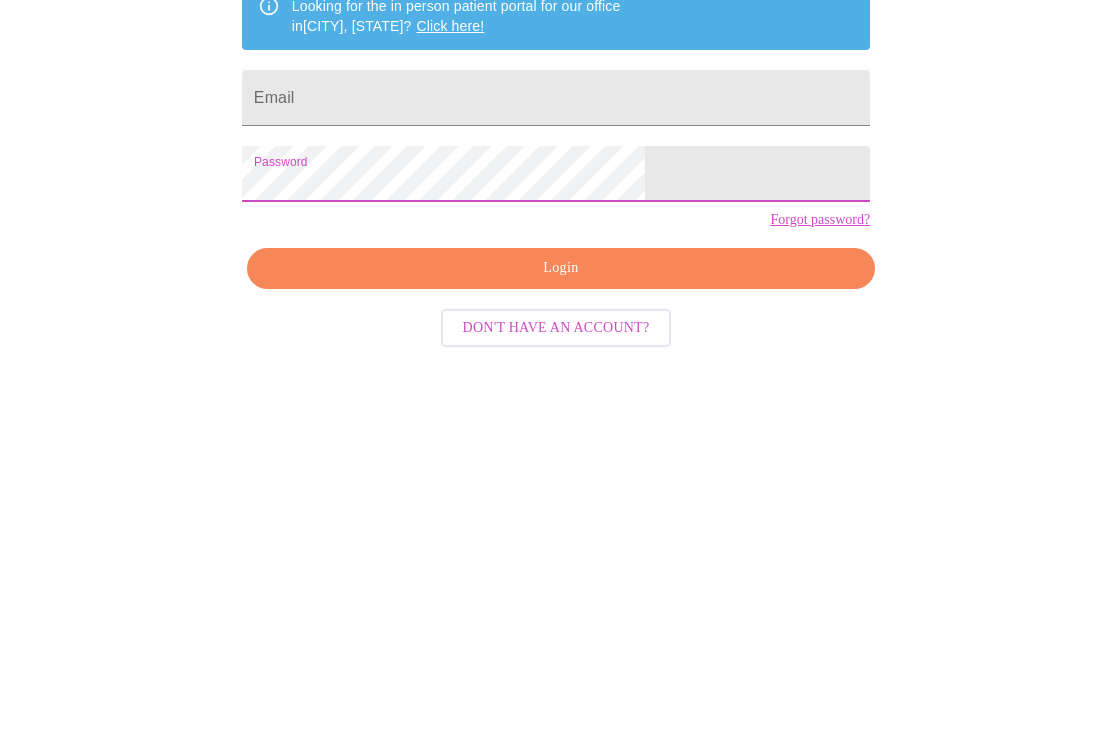 click on "Email" at bounding box center (556, 286) 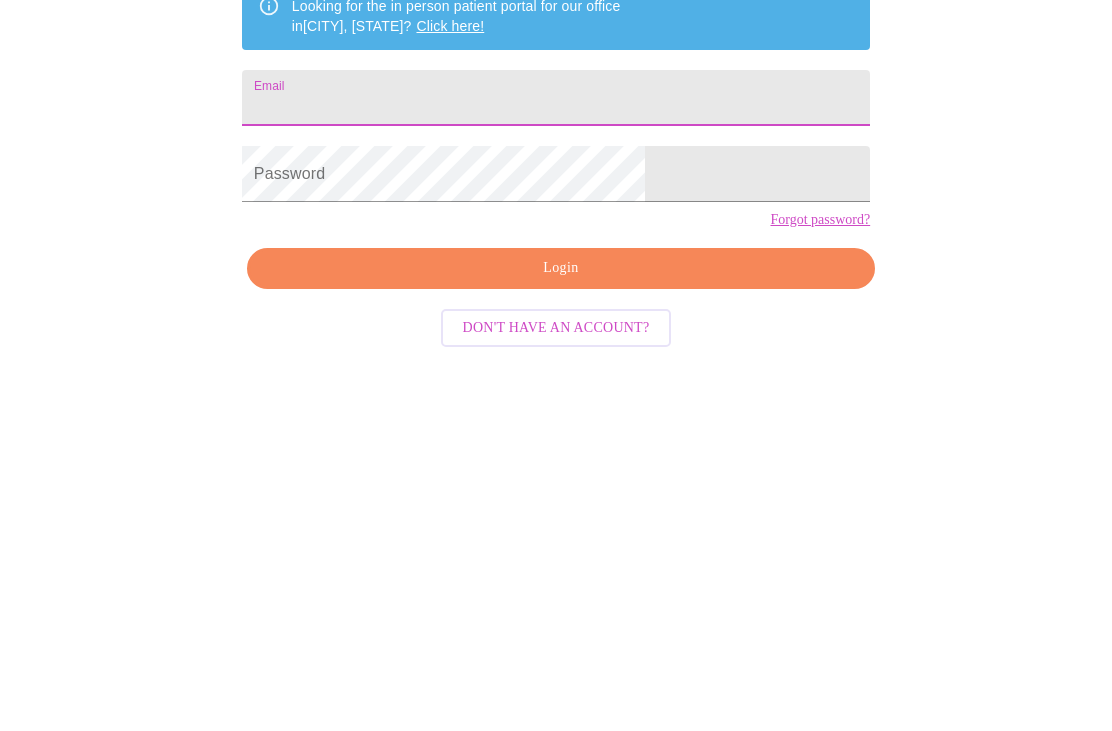 scroll, scrollTop: 84, scrollLeft: 0, axis: vertical 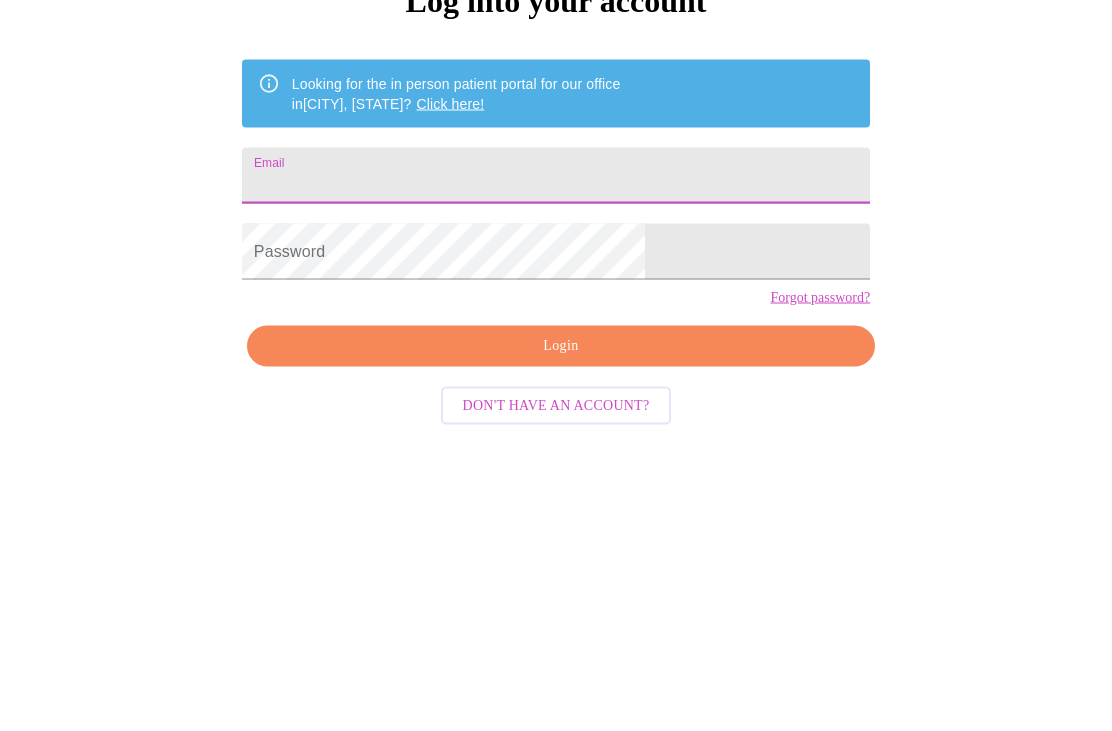 type on "[EMAIL]" 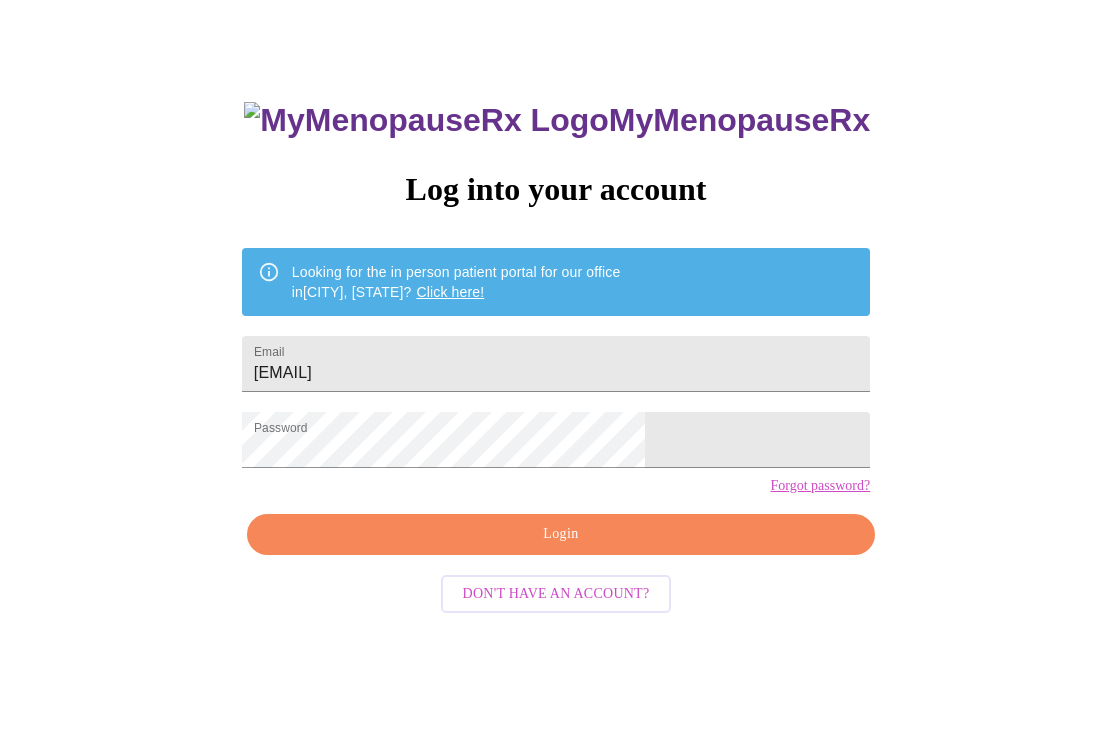 click on "Login" at bounding box center [561, 534] 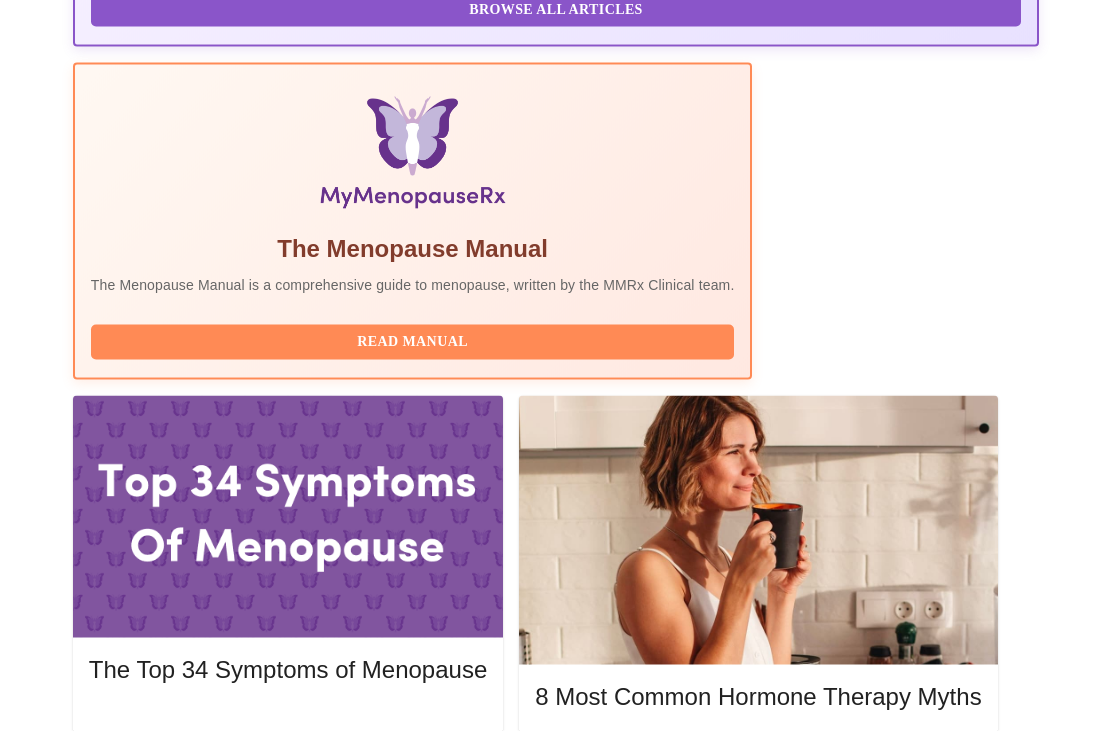 scroll, scrollTop: 0, scrollLeft: 0, axis: both 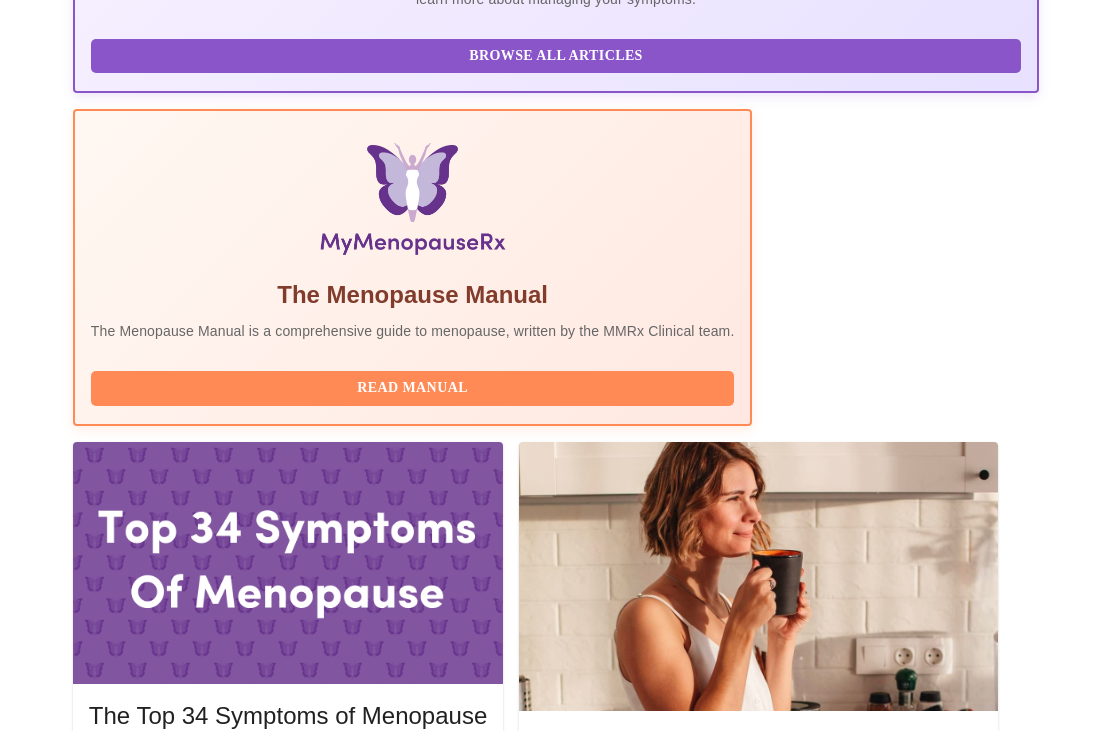 click on "Complete Pre-Assessment" at bounding box center [903, 2079] 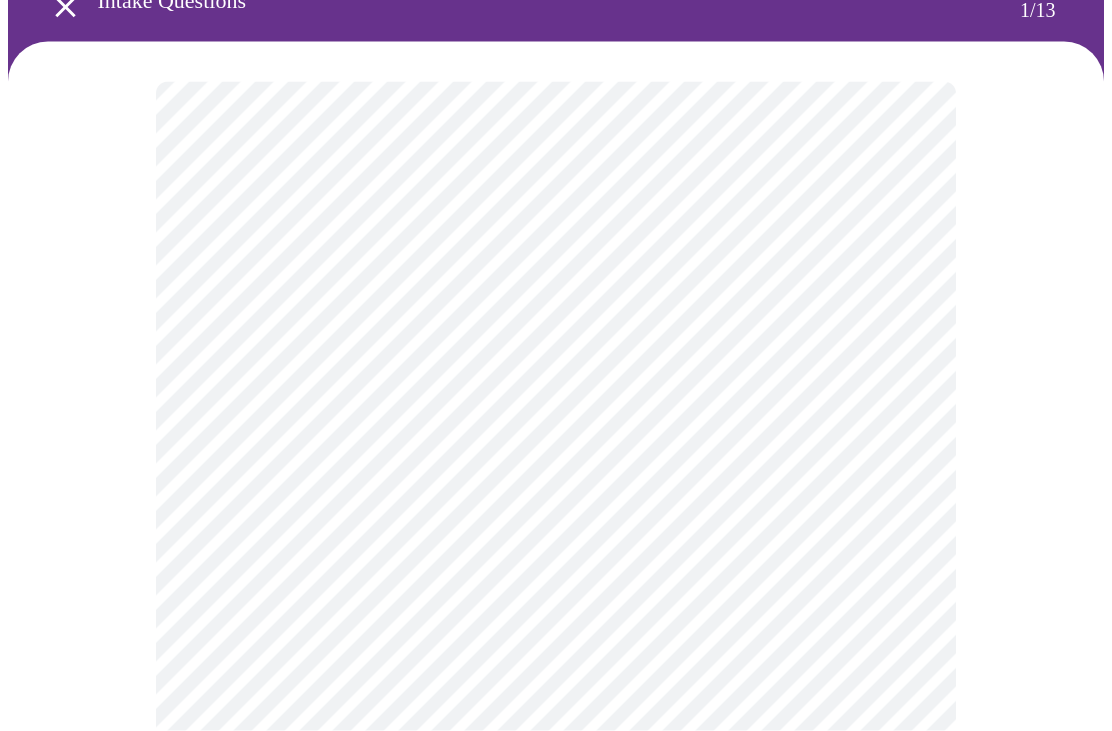 scroll, scrollTop: 158, scrollLeft: 0, axis: vertical 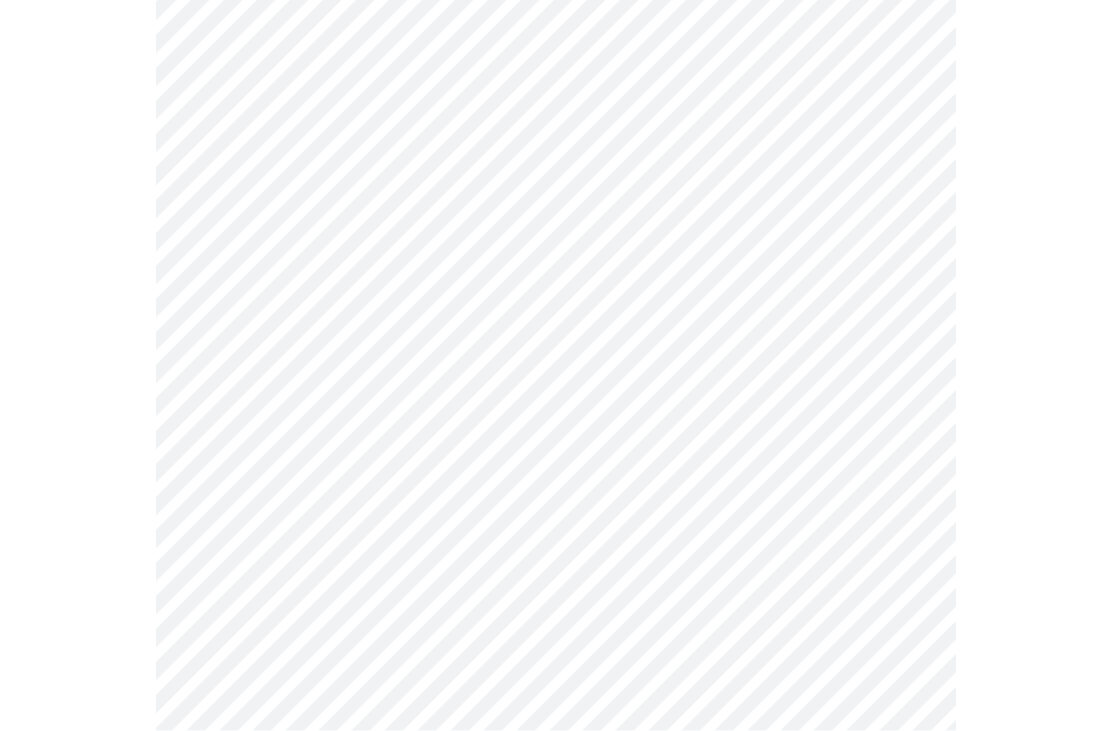 click on "MyMenopauseRx Intake Questions 1  /  13" at bounding box center (556, 669) 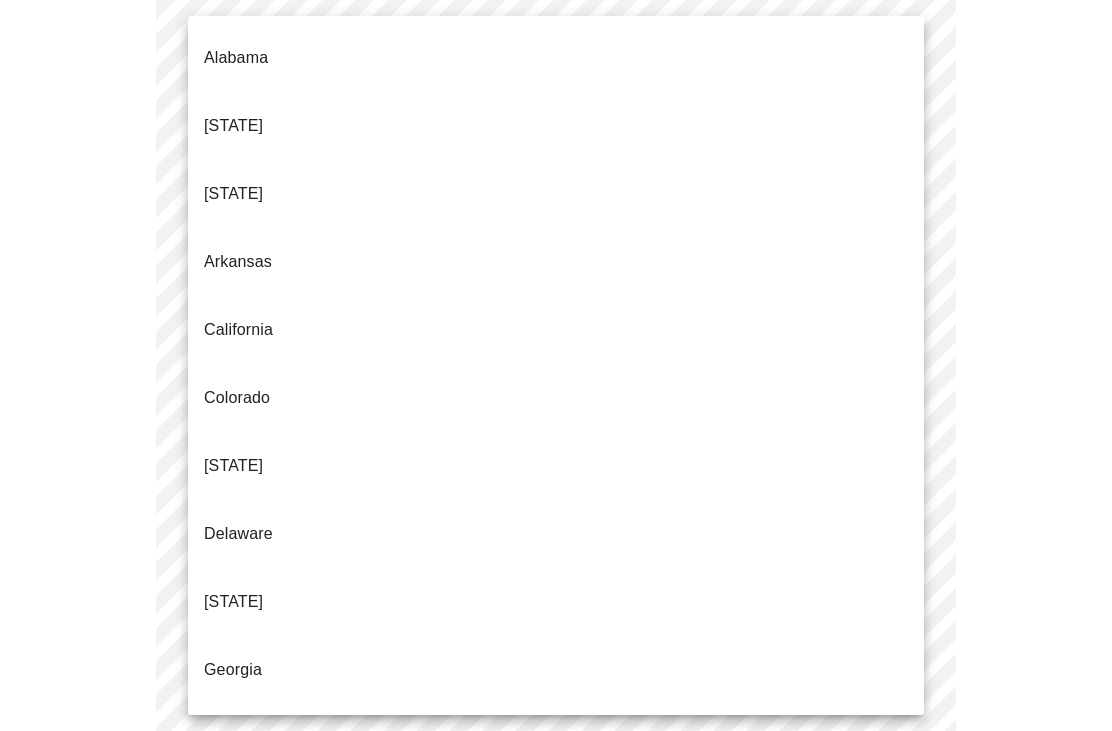 click on "[STATE]" at bounding box center (233, 602) 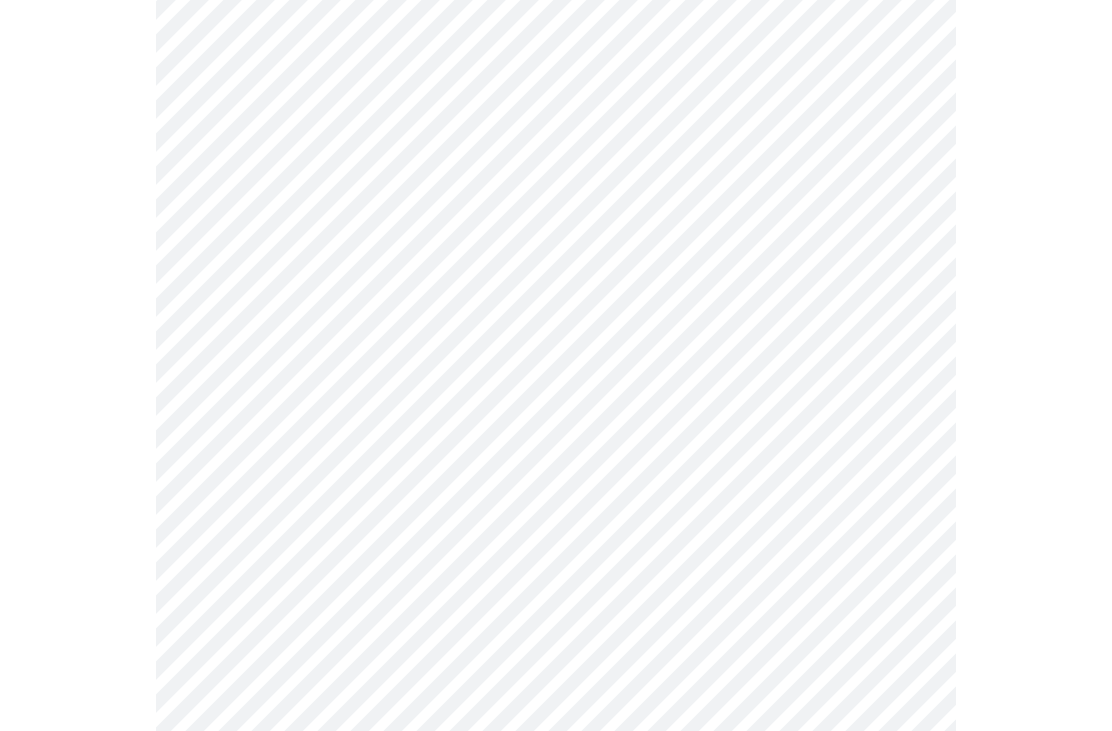 click on "MyMenopauseRx Intake Questions 1  /  13" at bounding box center [556, 662] 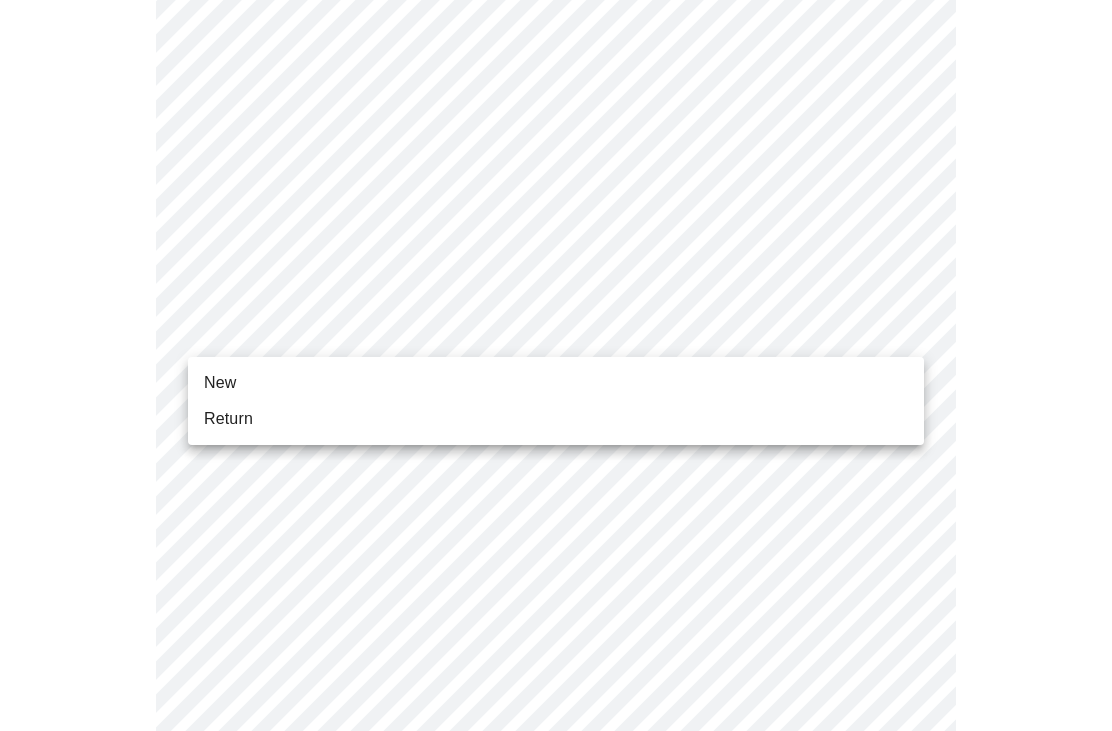 click on "Return" at bounding box center [228, 419] 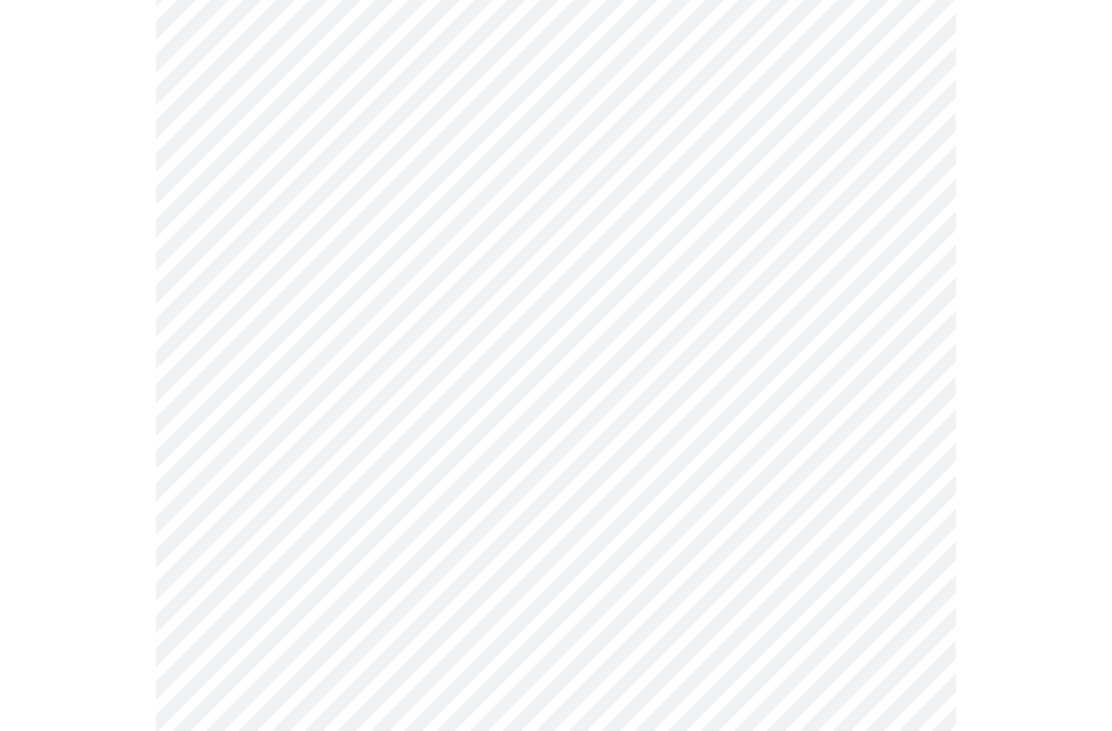 scroll, scrollTop: 0, scrollLeft: 0, axis: both 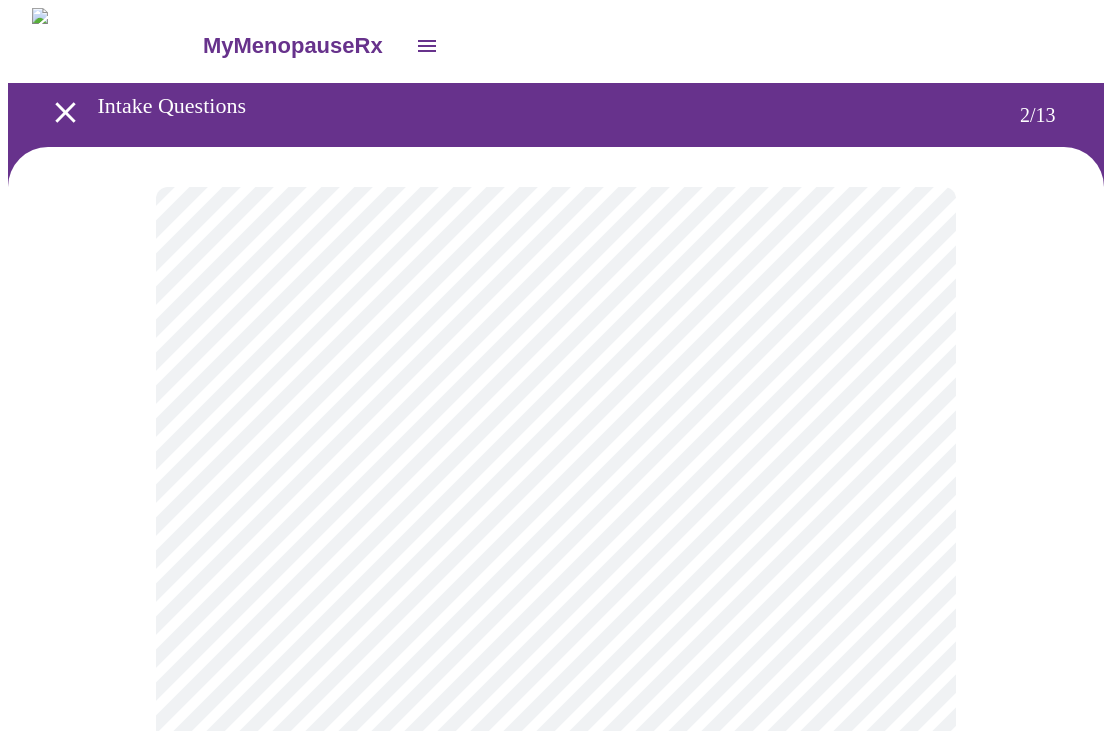 click on "MyMenopauseRx Intake Questions 2  /  13" at bounding box center (556, 607) 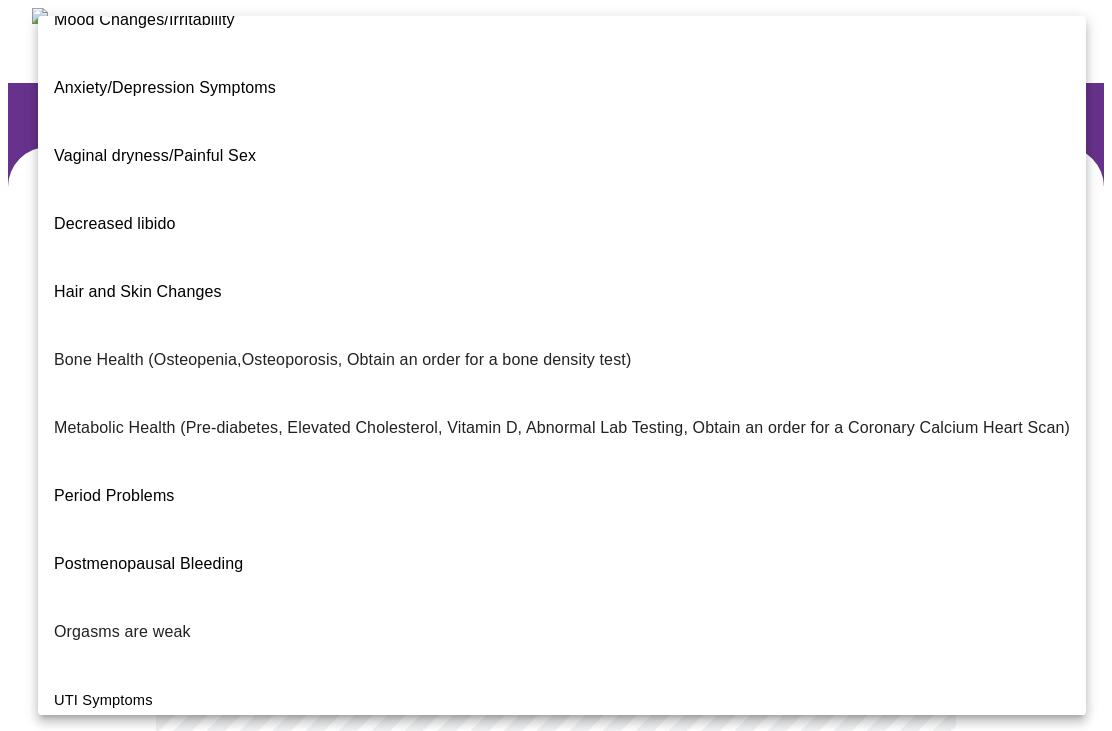scroll, scrollTop: 241, scrollLeft: 0, axis: vertical 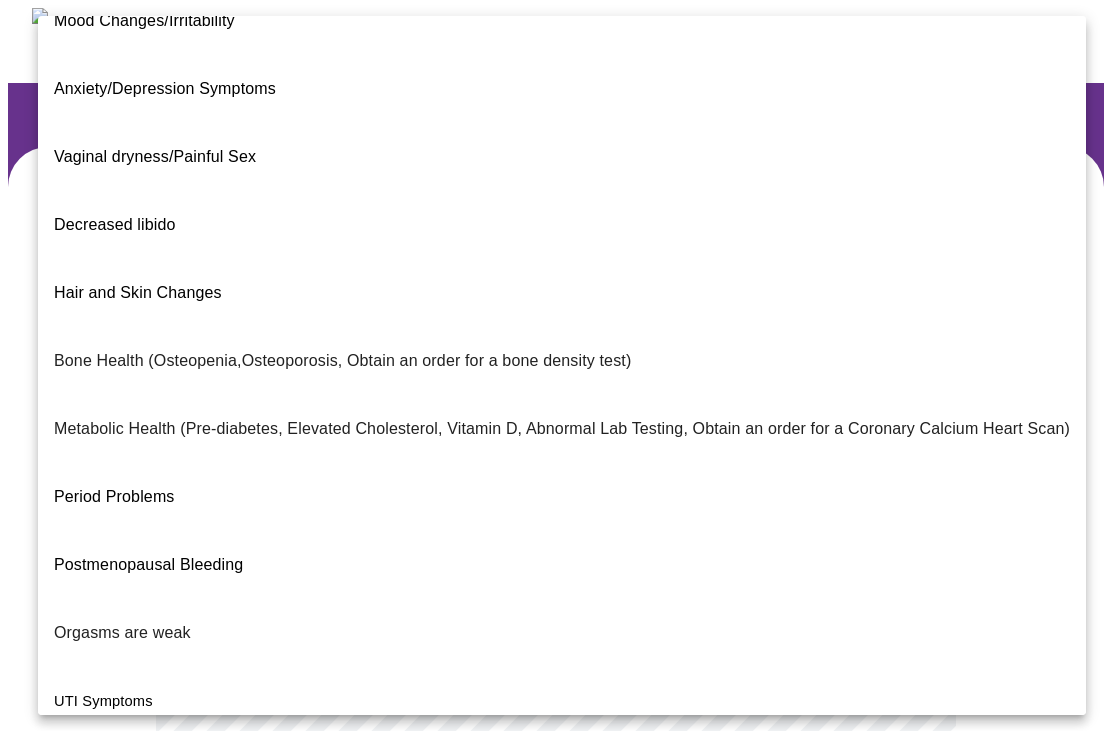 click on "I feel great - just need a refill." at bounding box center (159, 973) 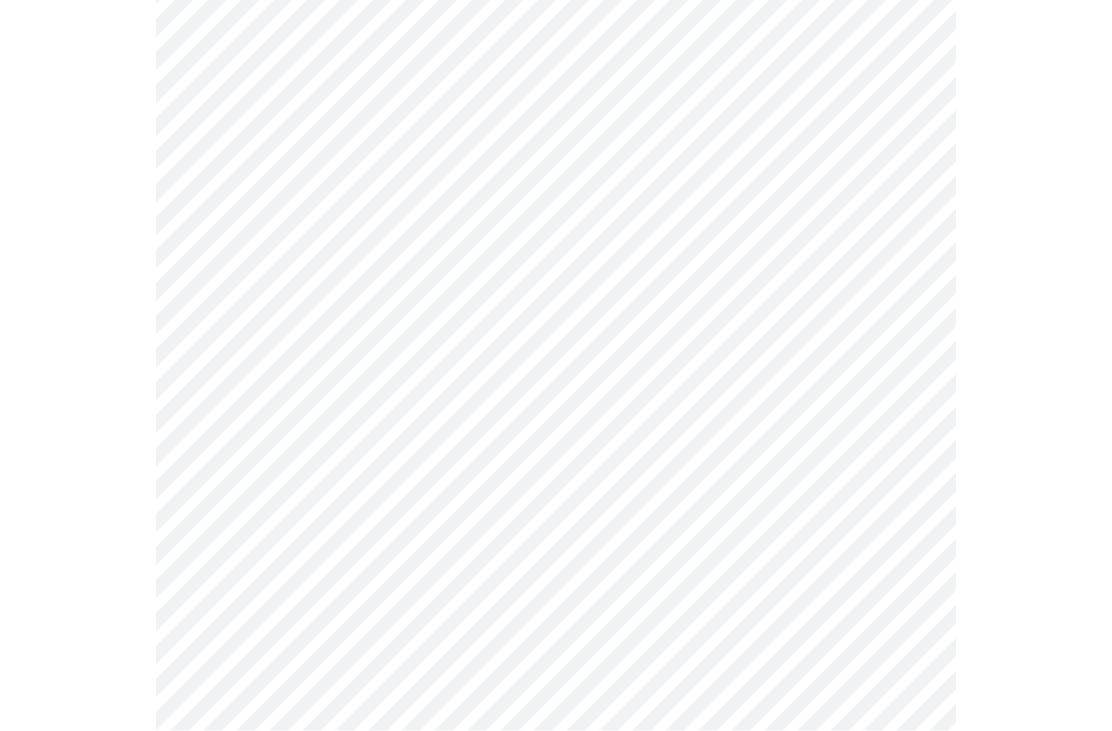 scroll, scrollTop: 235, scrollLeft: 0, axis: vertical 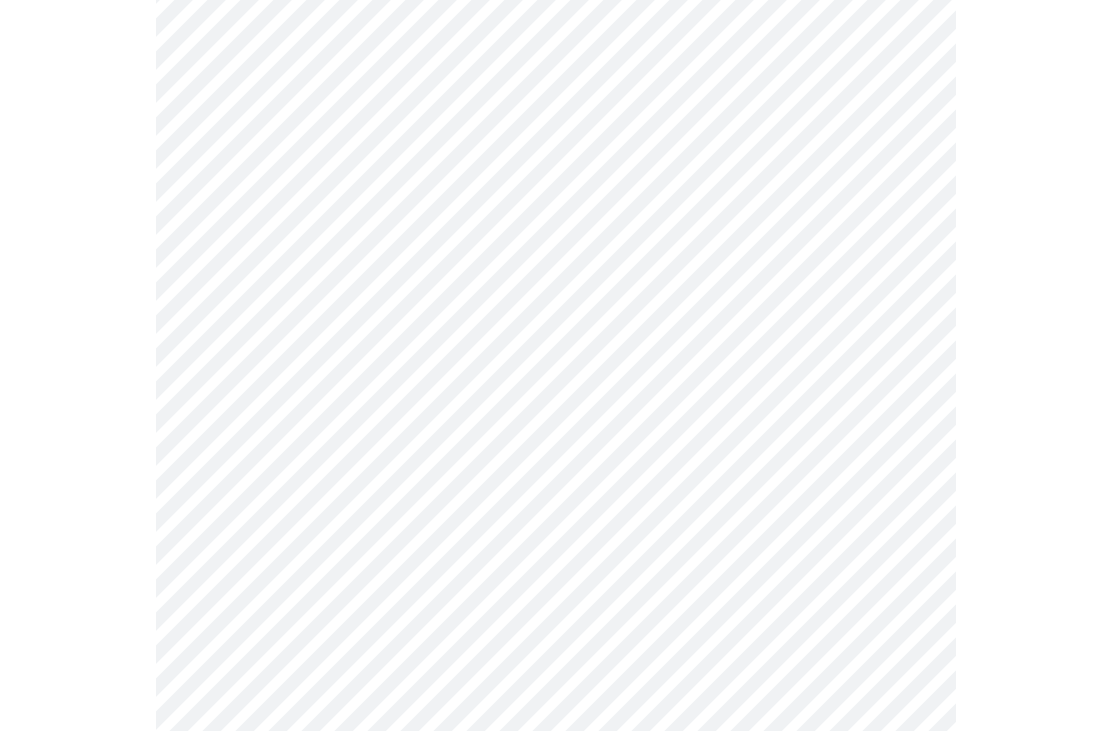 click on "MyMenopauseRx Intake Questions 2  /  13" at bounding box center [556, 367] 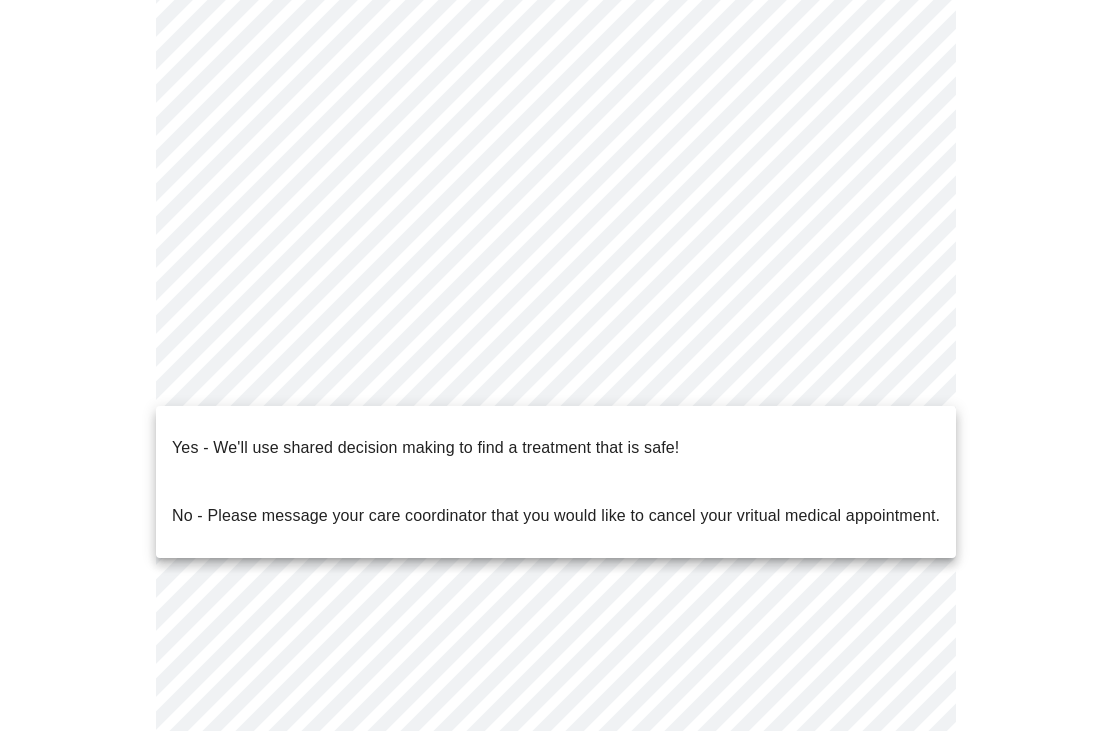 click on "Yes - We'll use shared decision making to find a treatment that is safe!" at bounding box center (425, 448) 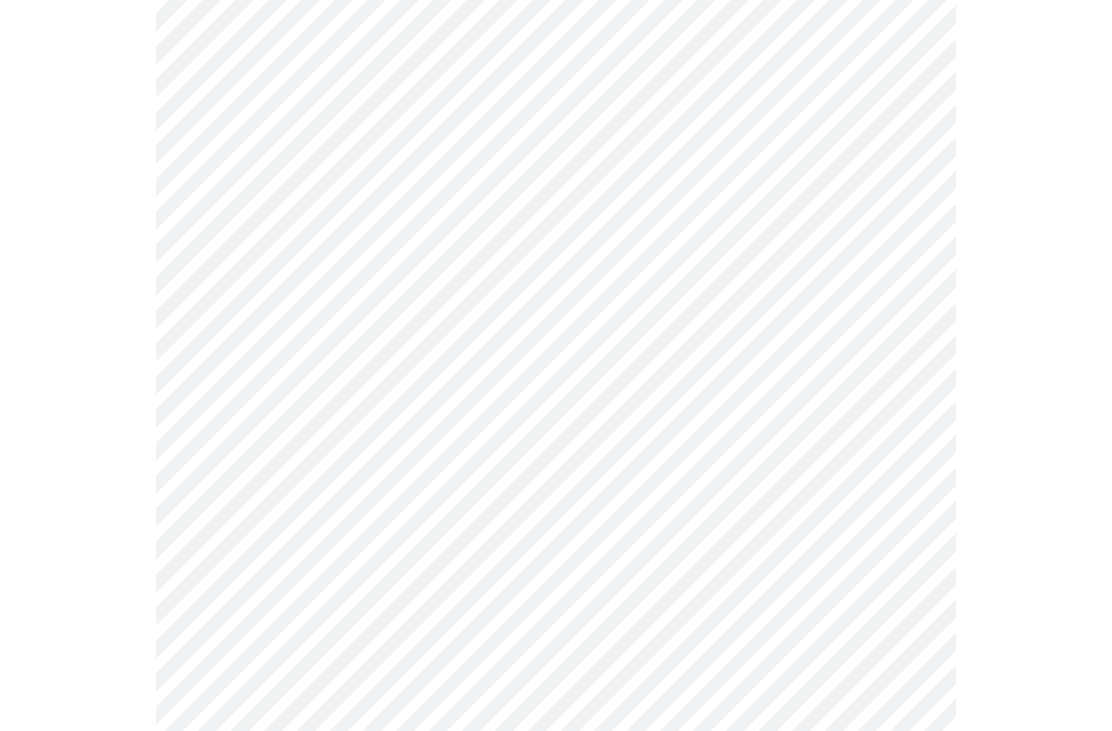 scroll, scrollTop: 0, scrollLeft: 0, axis: both 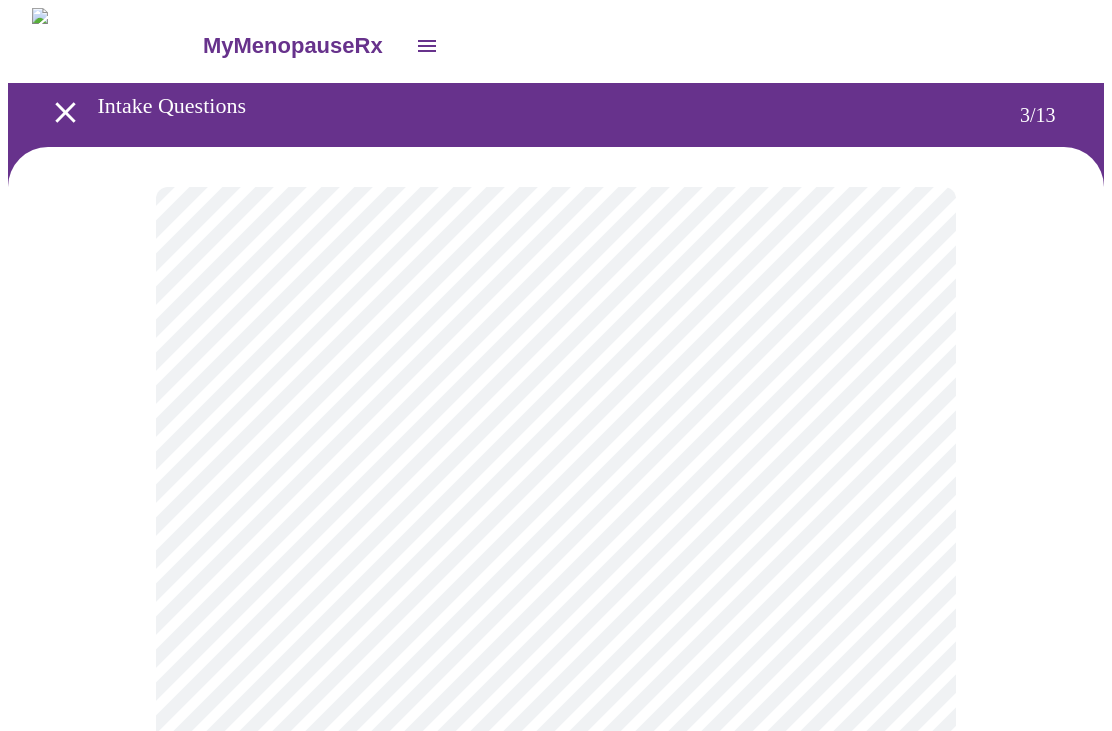 click on "MyMenopauseRx Intake Questions 3  /  13" at bounding box center [556, 1354] 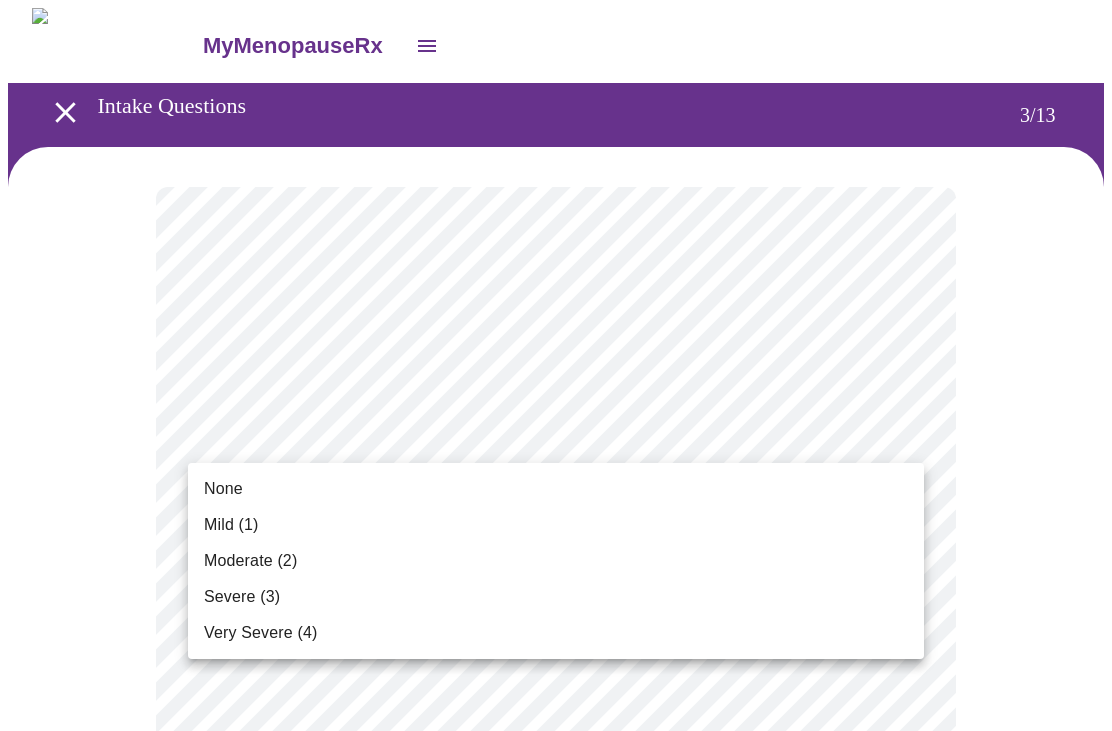 click on "None" at bounding box center [223, 489] 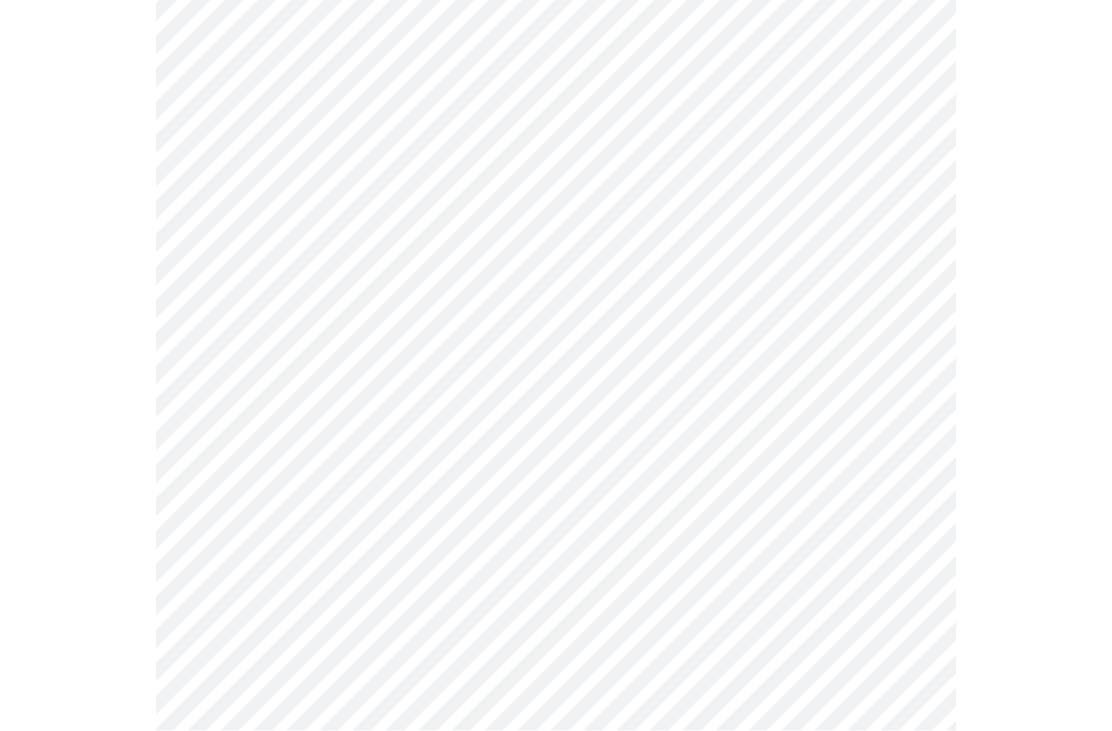 scroll, scrollTop: 317, scrollLeft: 0, axis: vertical 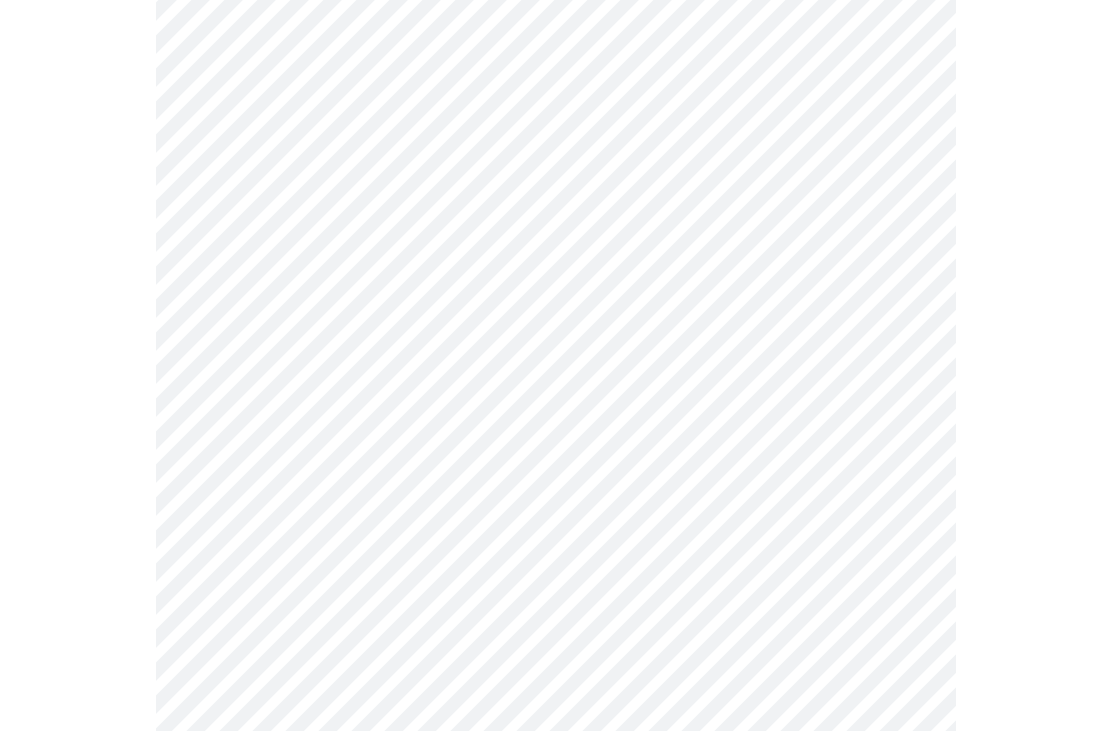 click on "MyMenopauseRx Intake Questions 3  /  13" at bounding box center [556, 1002] 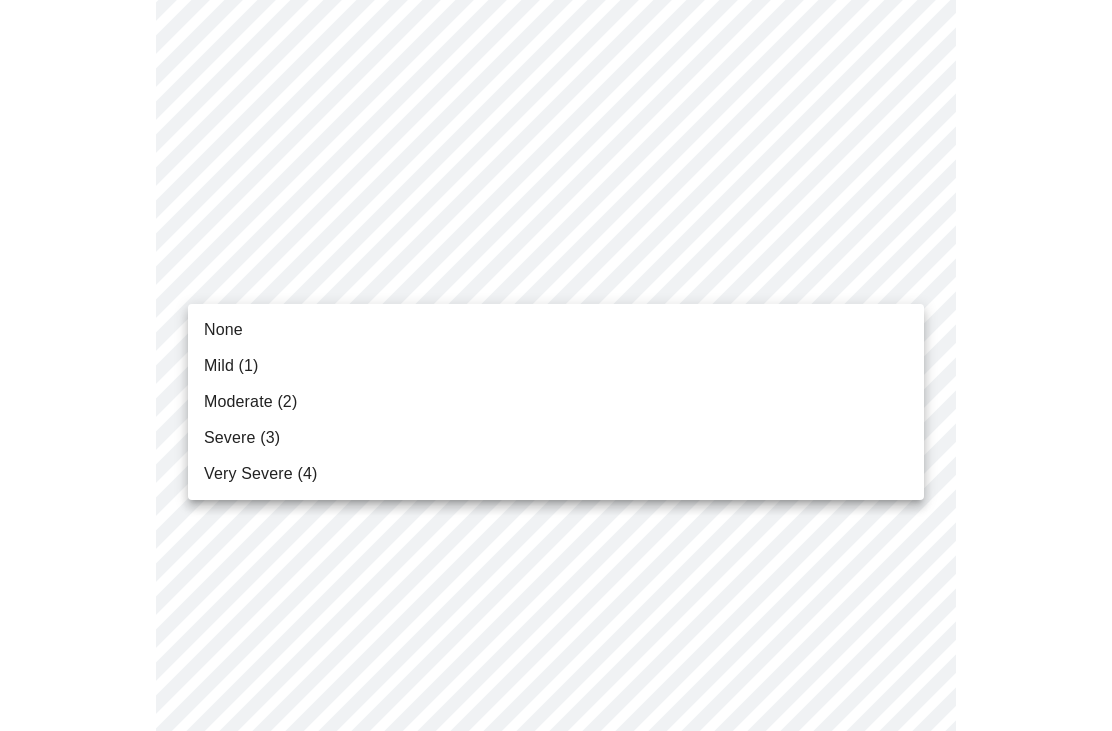click on "None" at bounding box center [223, 330] 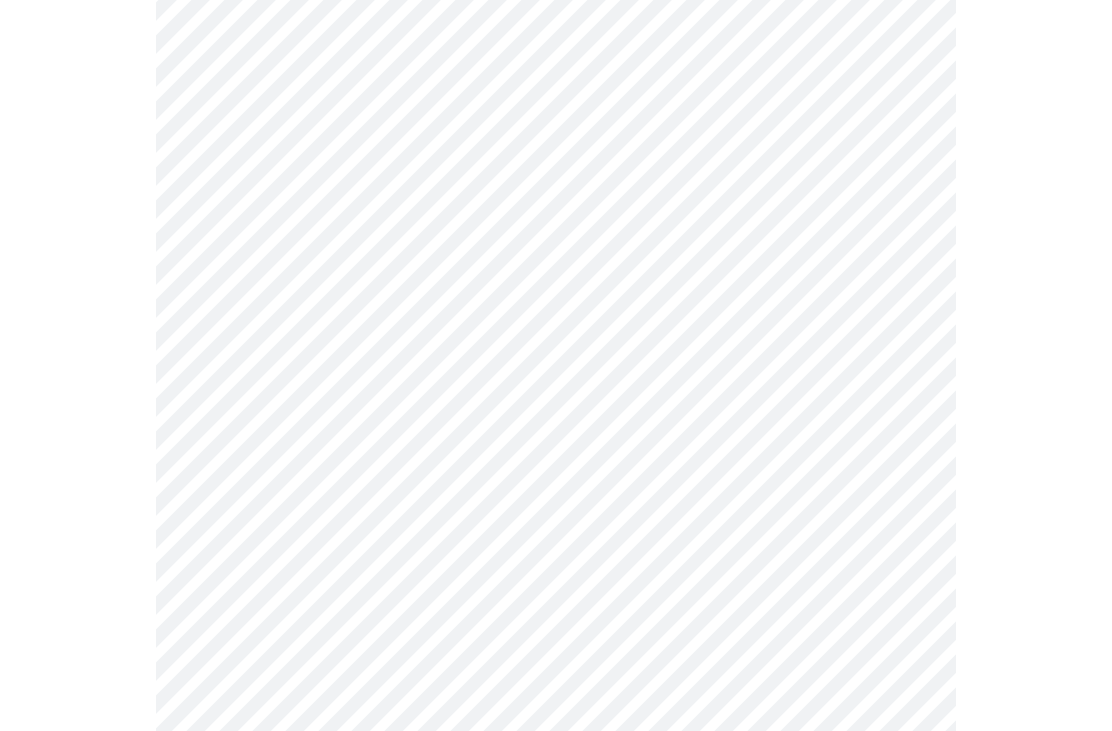 click on "MyMenopauseRx Intake Questions 3  /  13" at bounding box center [556, 988] 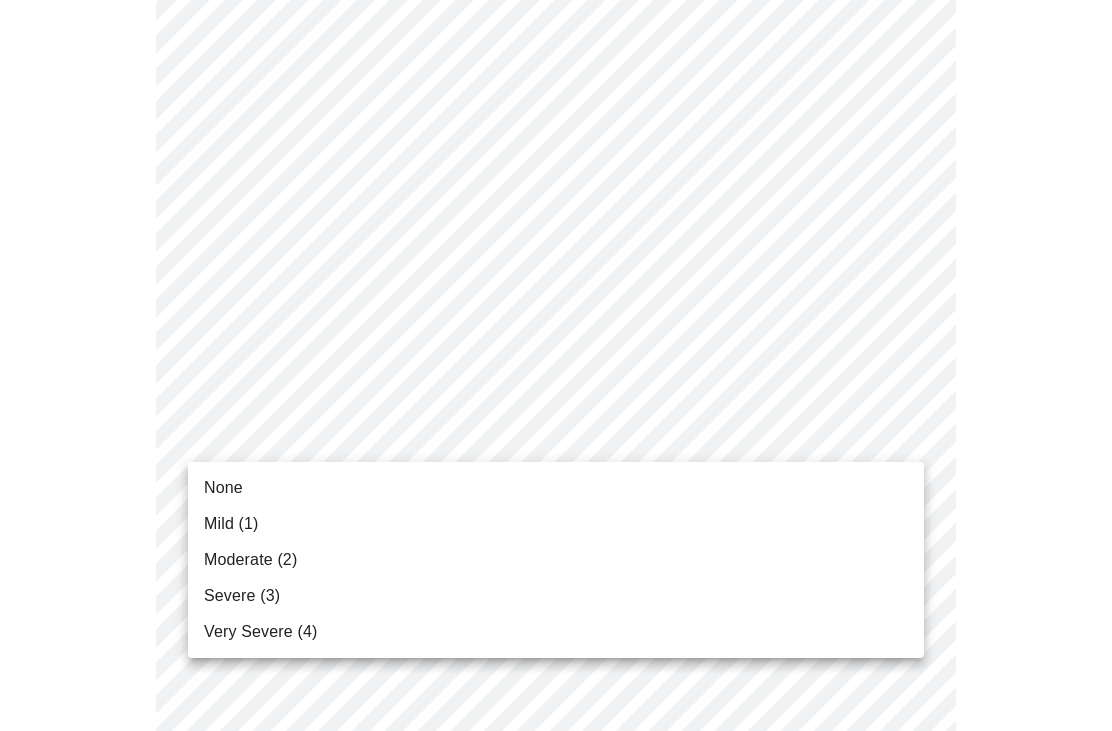 click on "None" at bounding box center [223, 488] 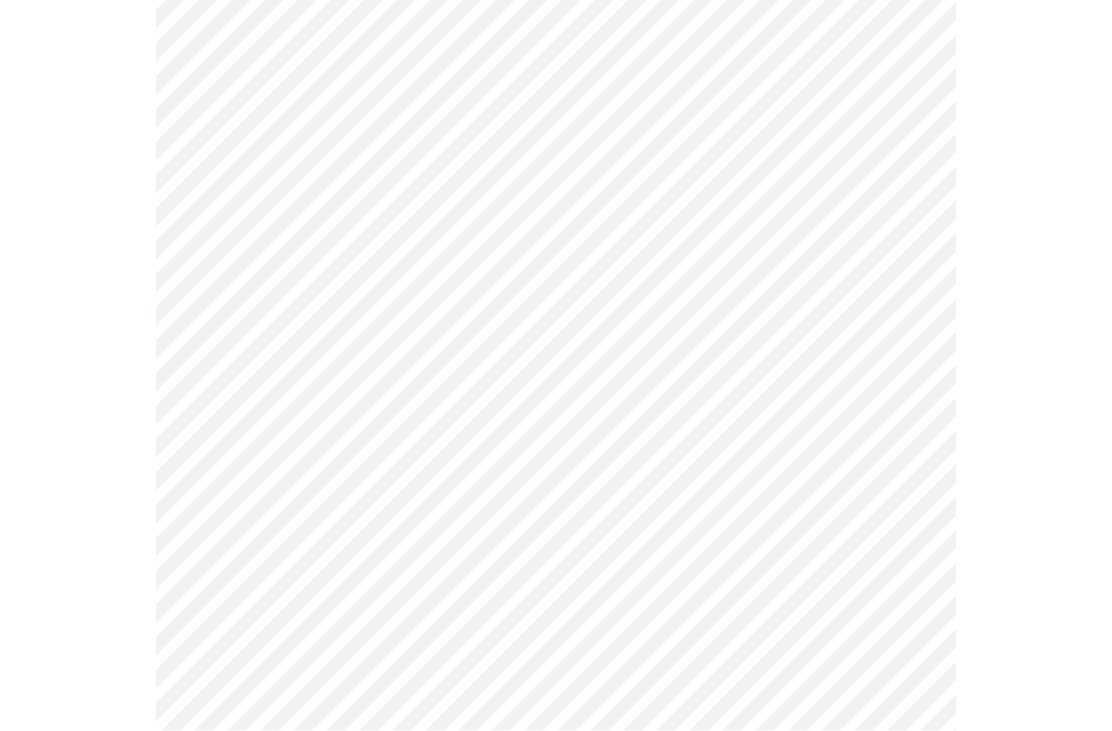 scroll, scrollTop: 668, scrollLeft: 0, axis: vertical 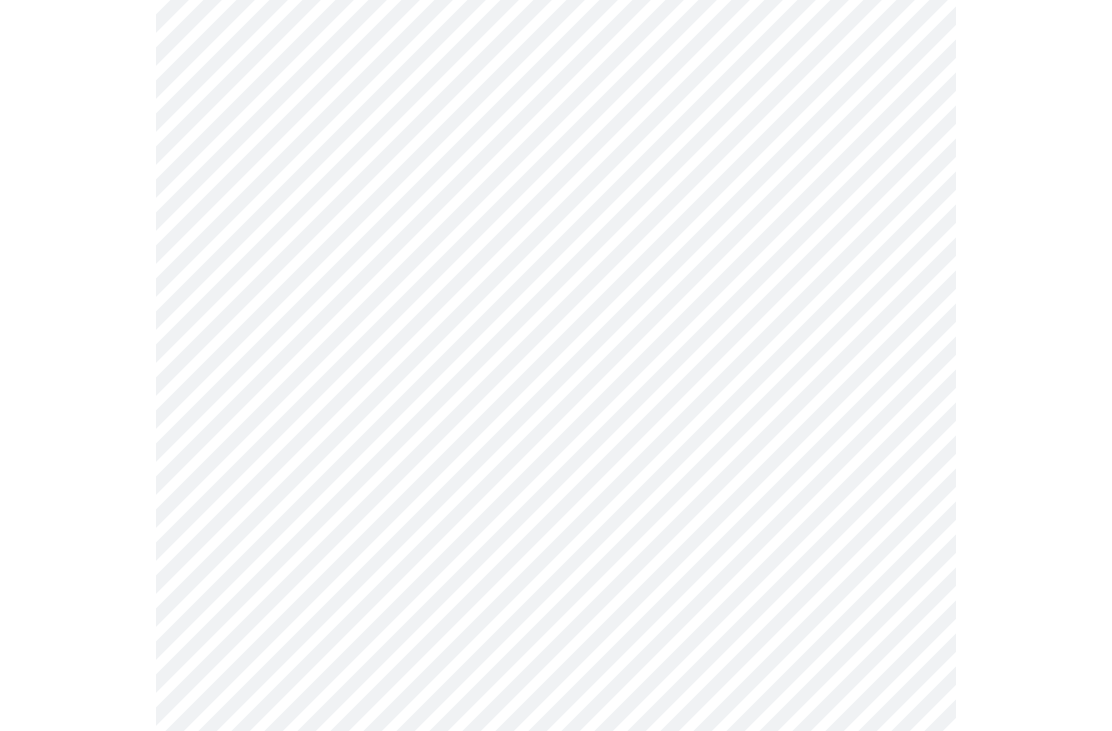 click on "MyMenopauseRx Intake Questions 3  /  13" at bounding box center (556, 624) 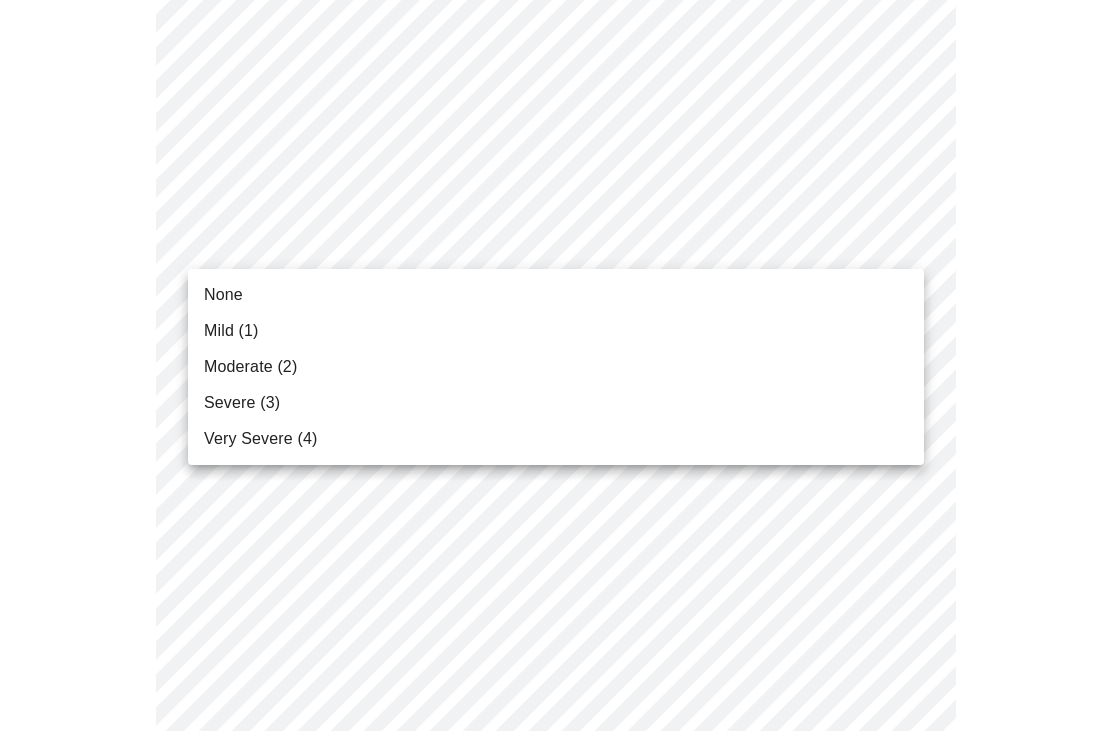 click on "None" at bounding box center [223, 295] 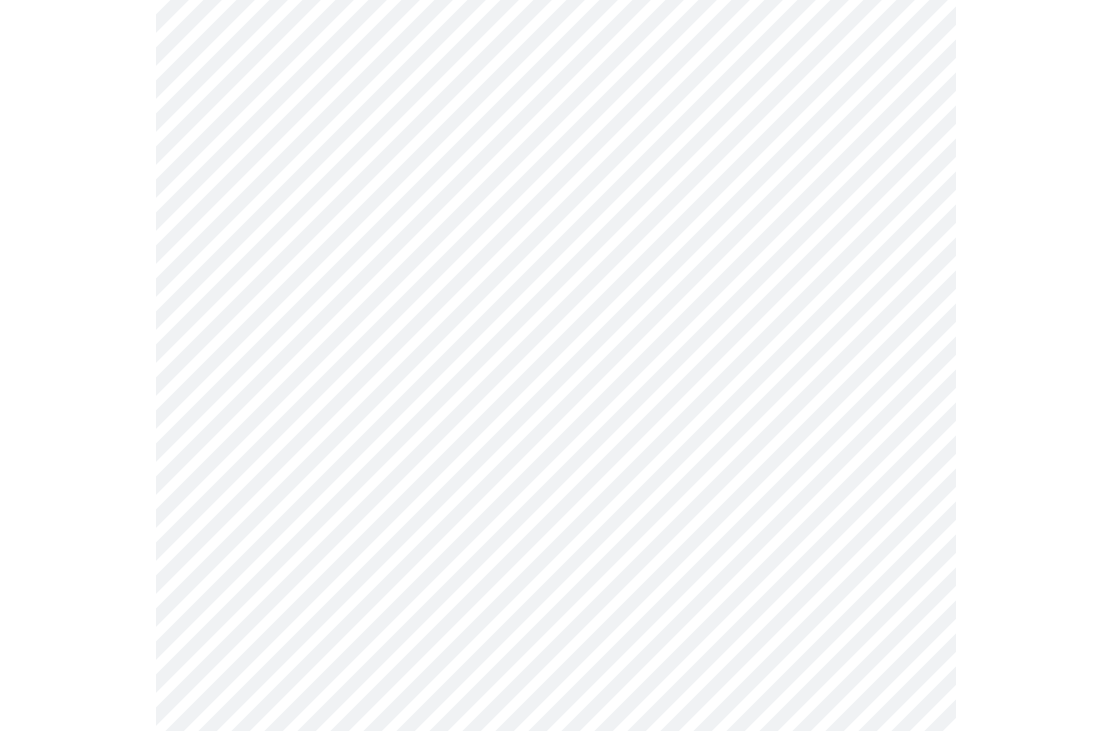 click on "MyMenopauseRx Intake Questions 3  /  13" at bounding box center (556, 610) 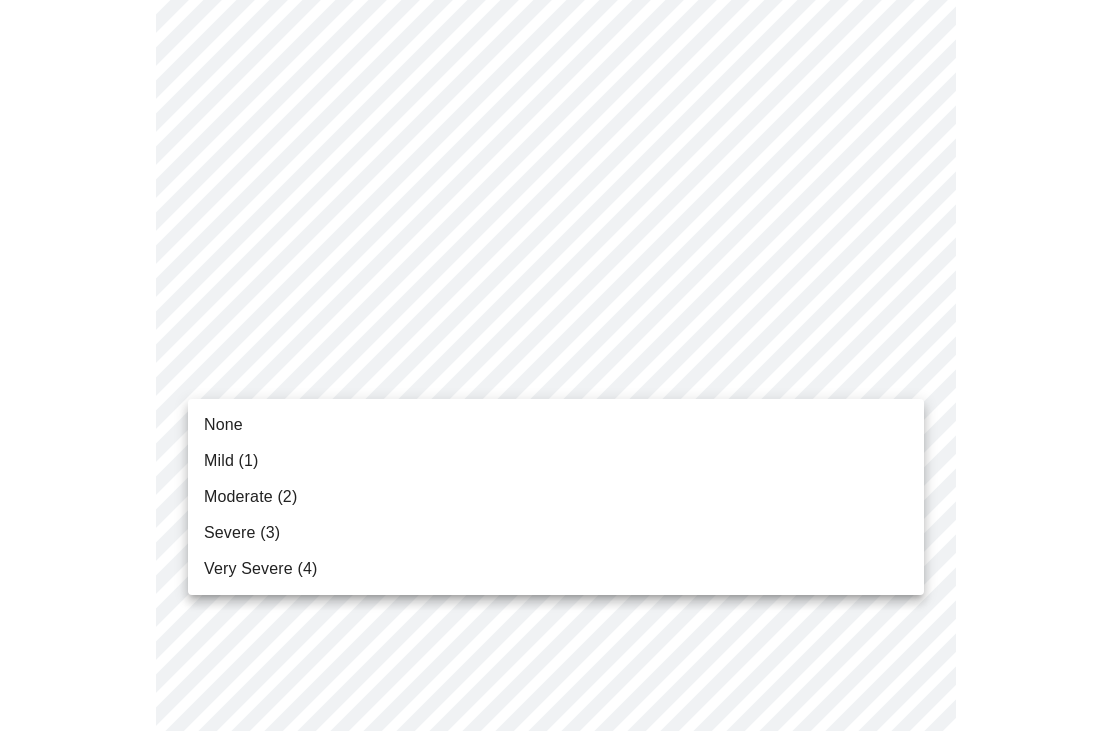 click on "None" at bounding box center (223, 425) 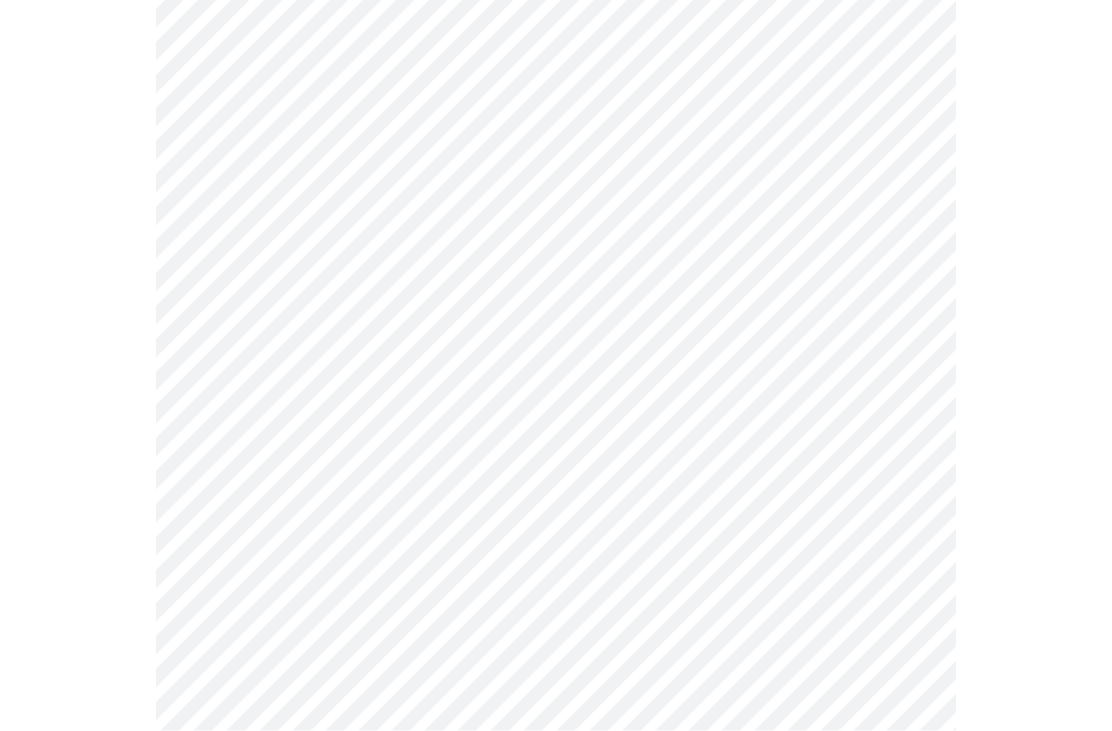 click on "MyMenopauseRx Intake Questions 3  /  13" at bounding box center (556, 394) 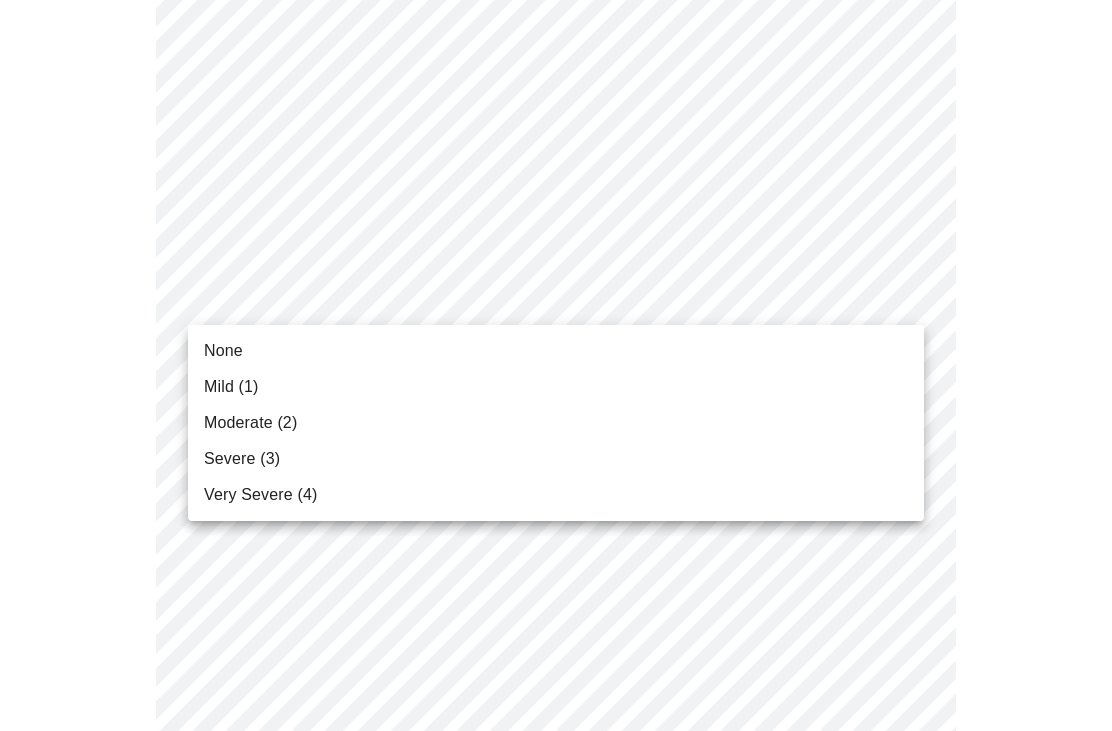 click on "Mild (1)" at bounding box center (231, 387) 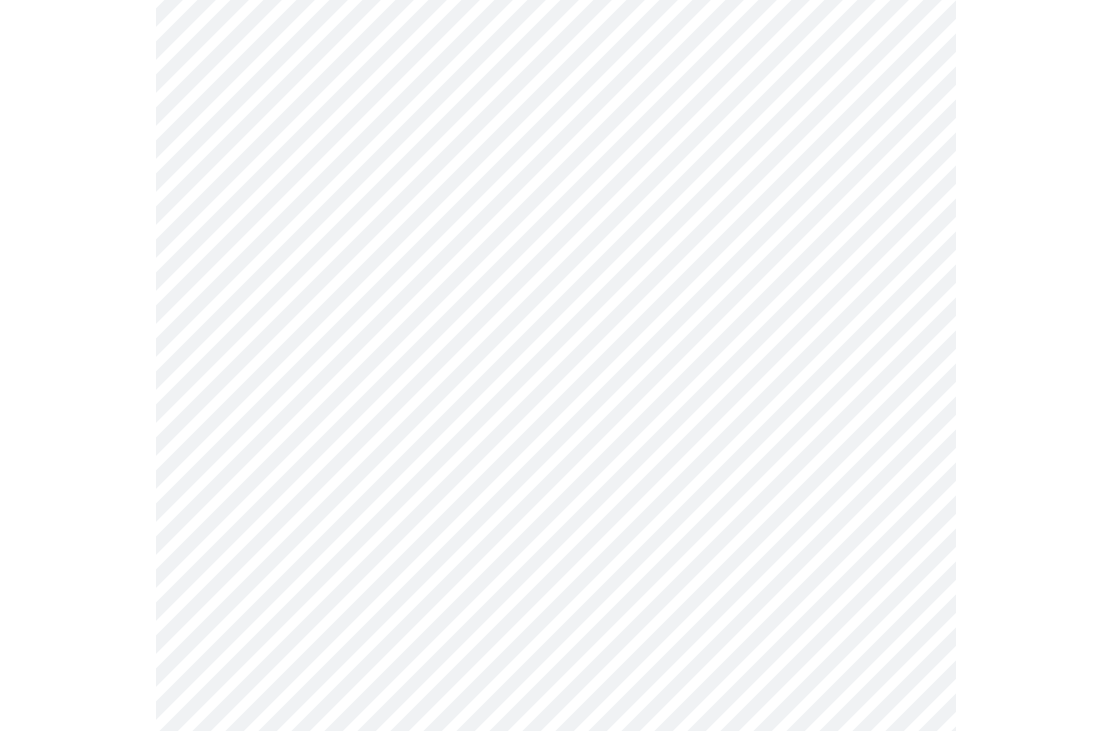 click on "MyMenopauseRx Intake Questions 3  /  13" at bounding box center [556, 379] 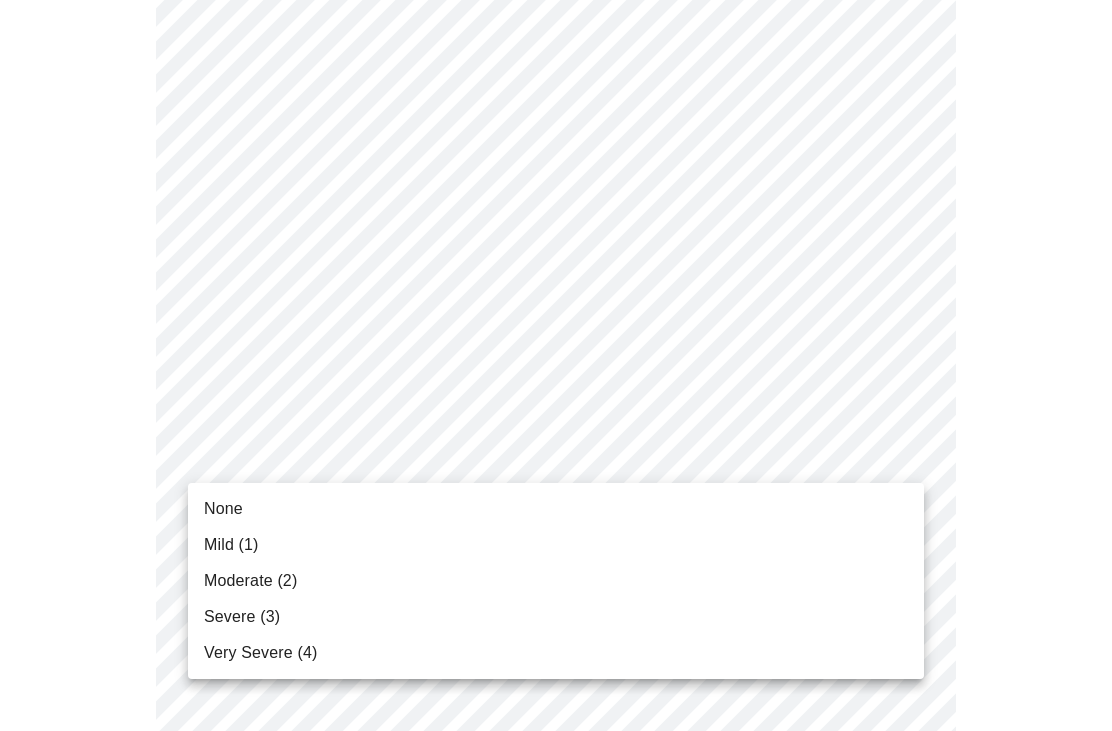 click on "None" at bounding box center (223, 509) 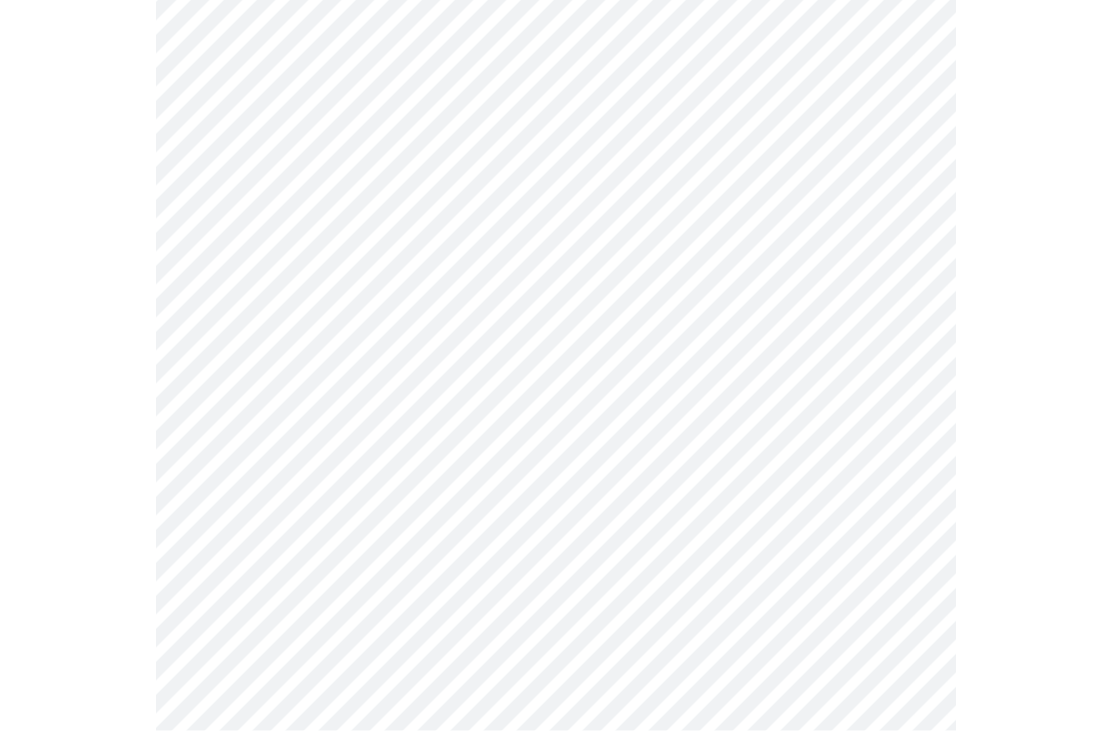 scroll, scrollTop: 1353, scrollLeft: 0, axis: vertical 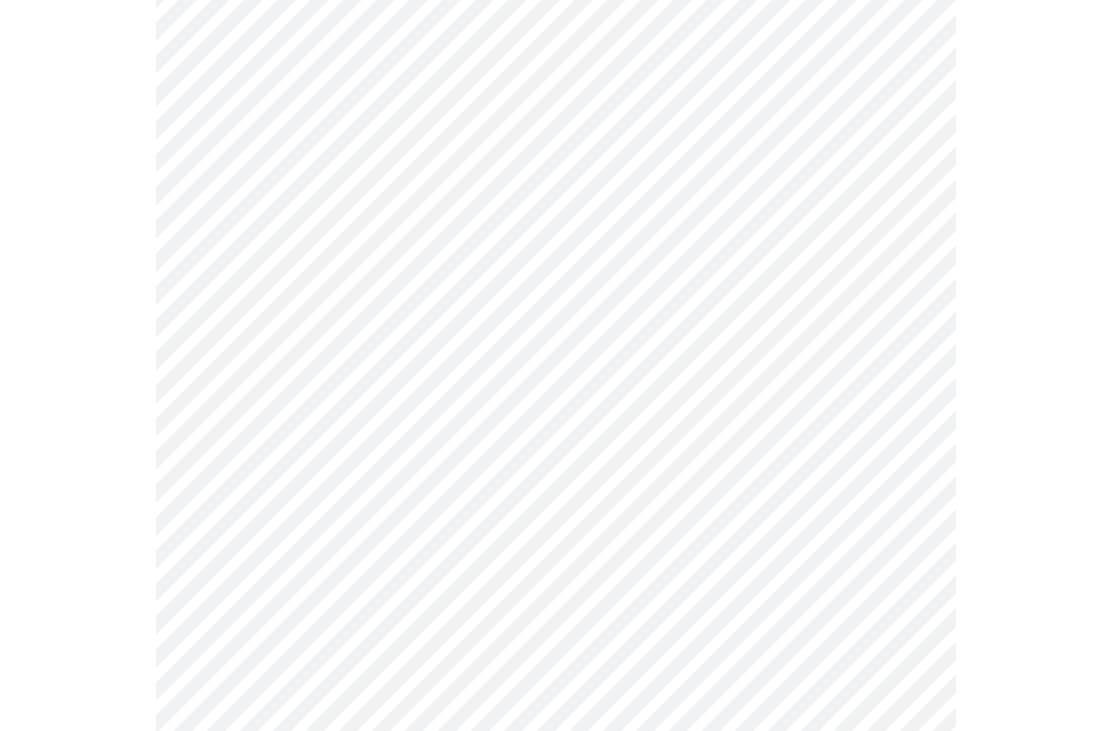 click on "MyMenopauseRx Intake Questions 3  /  13" at bounding box center [556, -115] 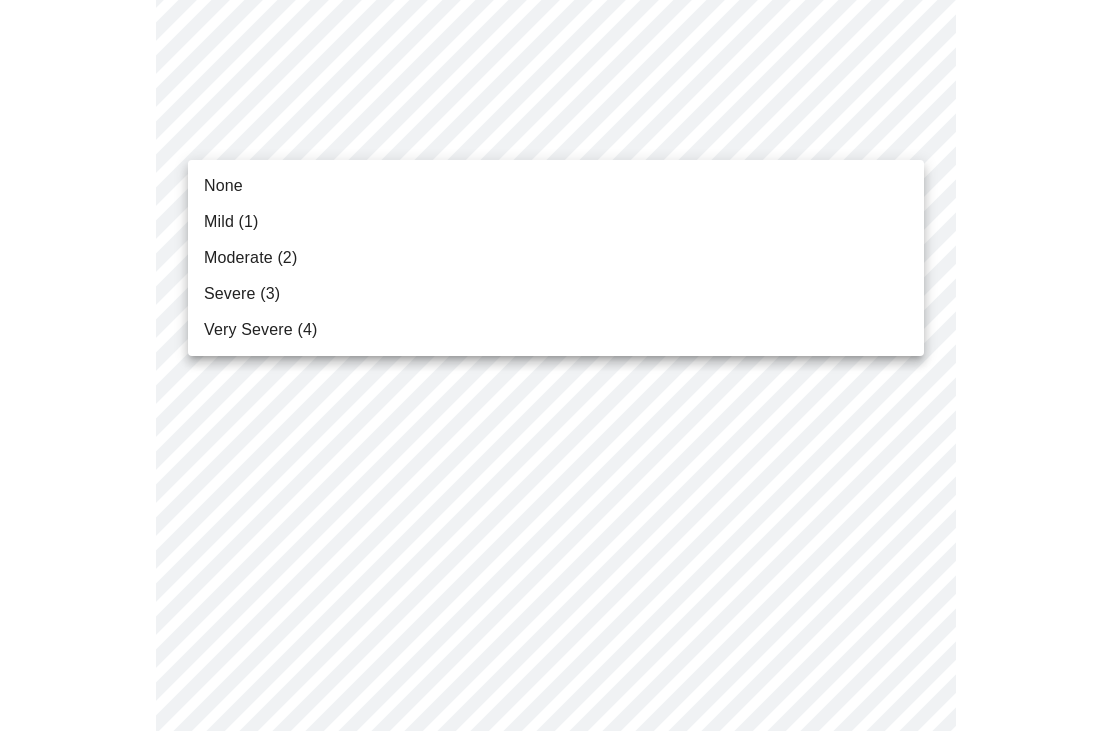click on "None" at bounding box center (223, 186) 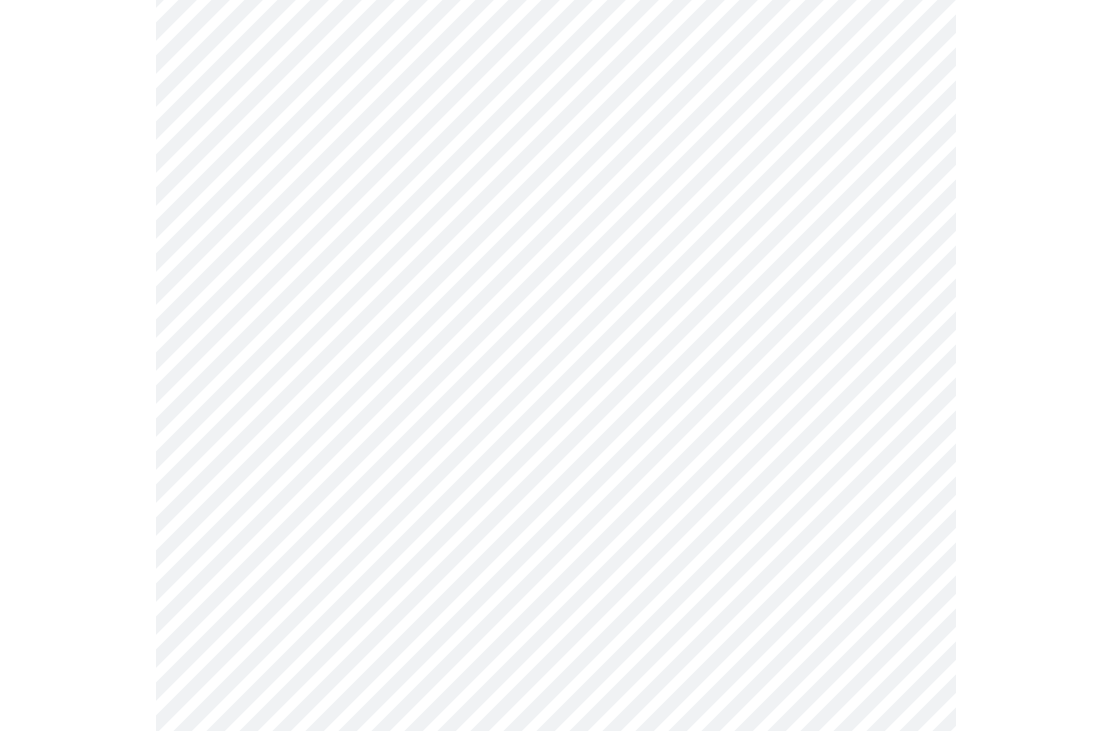 click on "MyMenopauseRx Intake Questions 3  /  13" at bounding box center (556, -129) 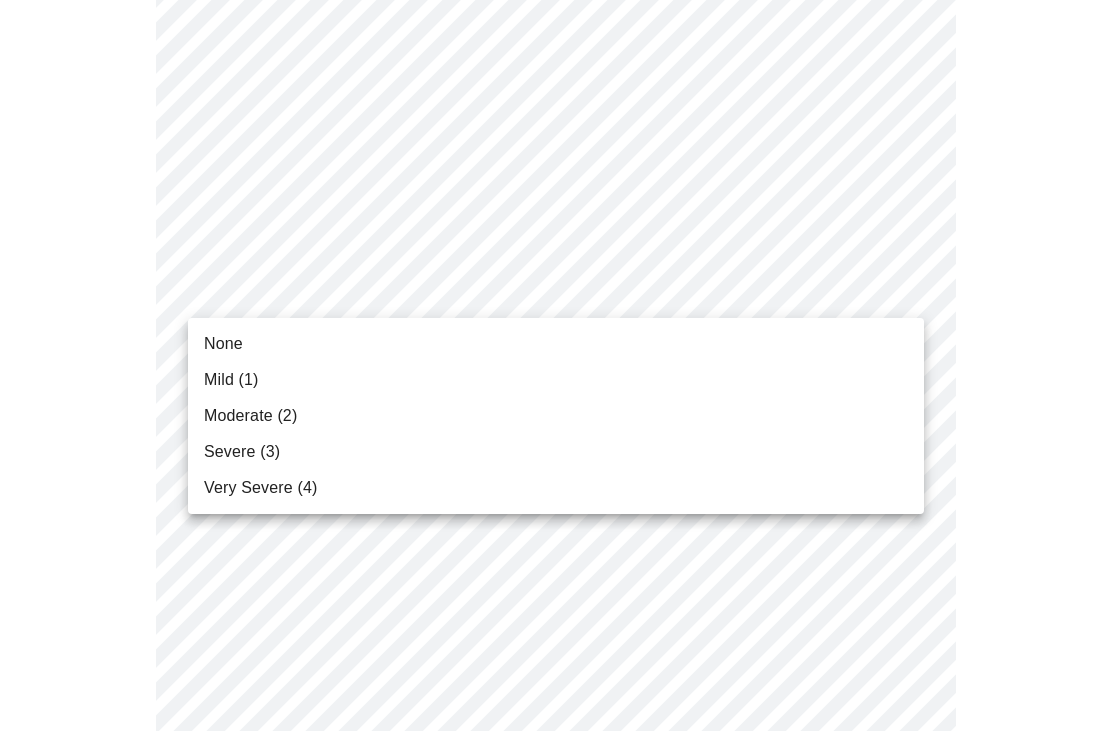 click on "None" at bounding box center [223, 344] 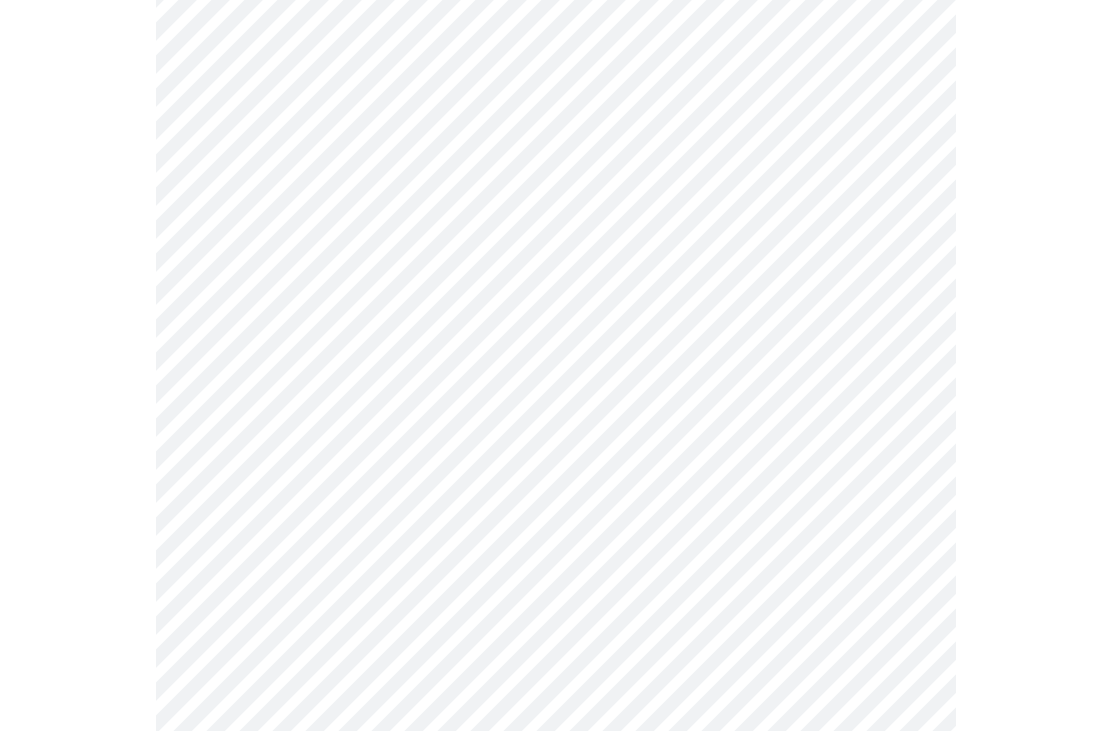click on "MyMenopauseRx Intake Questions 3  /  13" at bounding box center (556, -142) 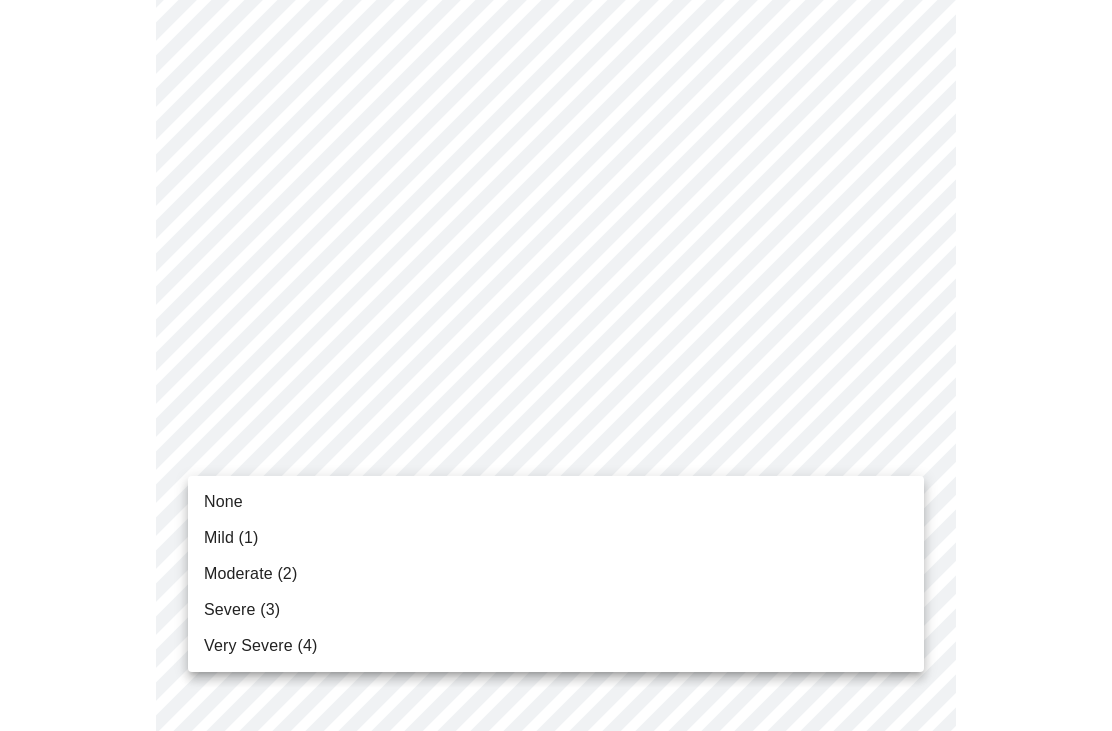 click on "None" at bounding box center (223, 502) 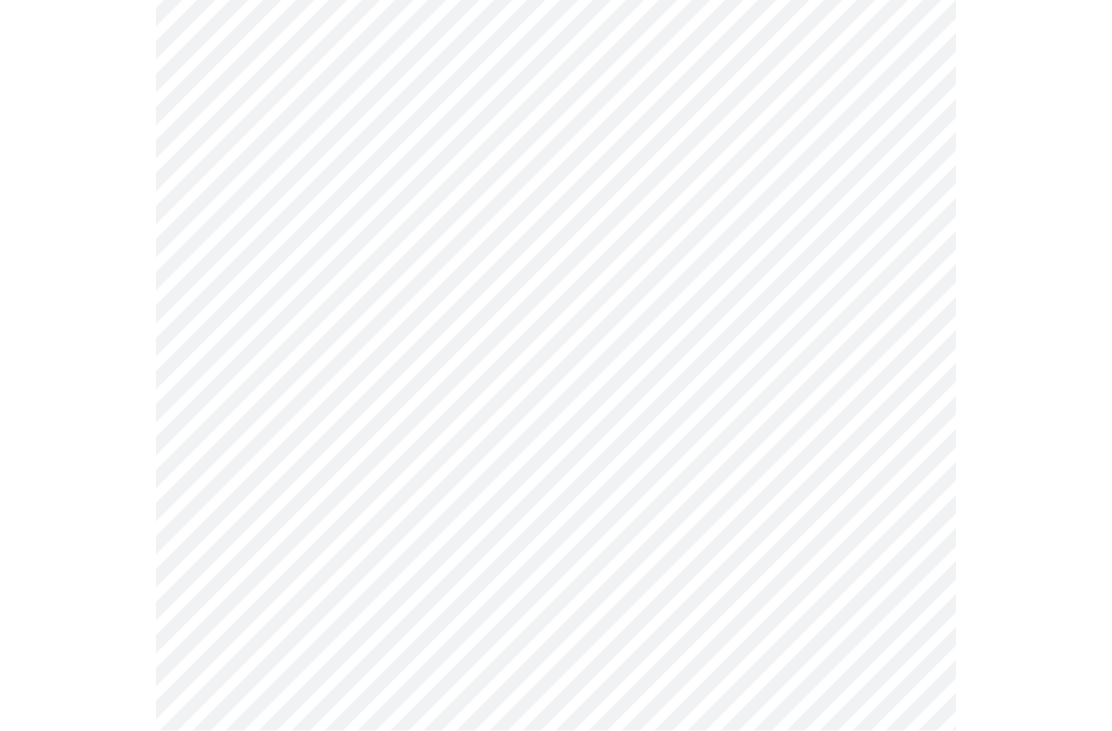 scroll, scrollTop: 1584, scrollLeft: 0, axis: vertical 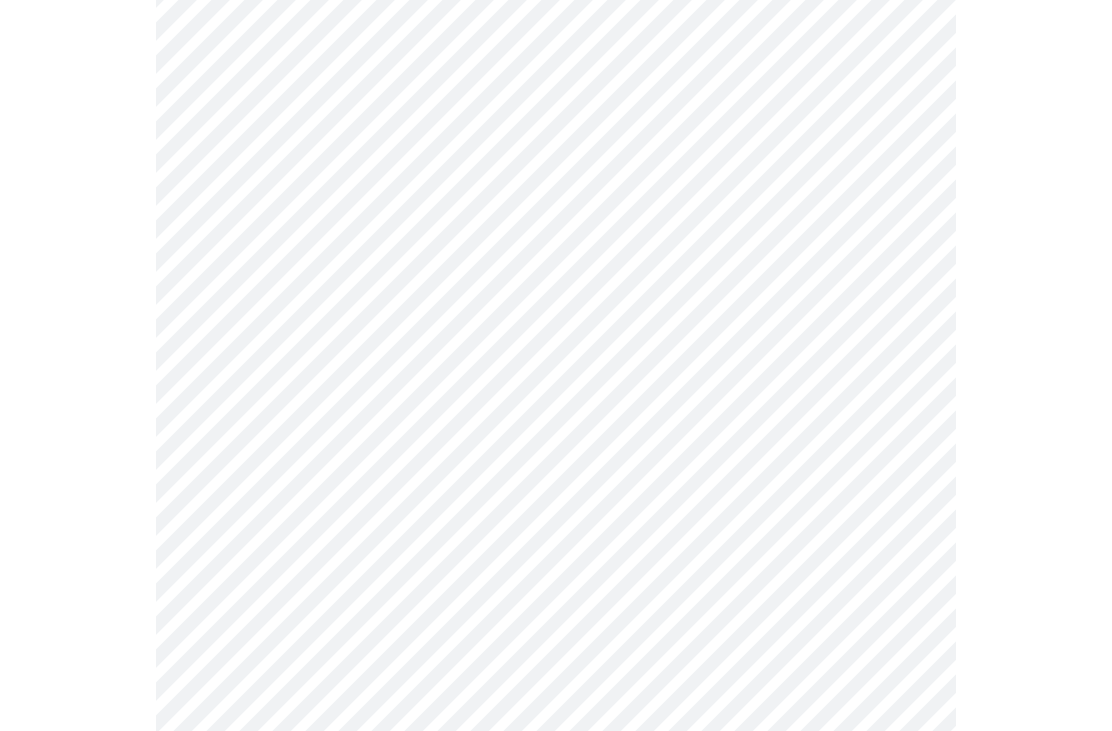 click on "MyMenopauseRx Intake Questions 3  /  13" at bounding box center [556, -387] 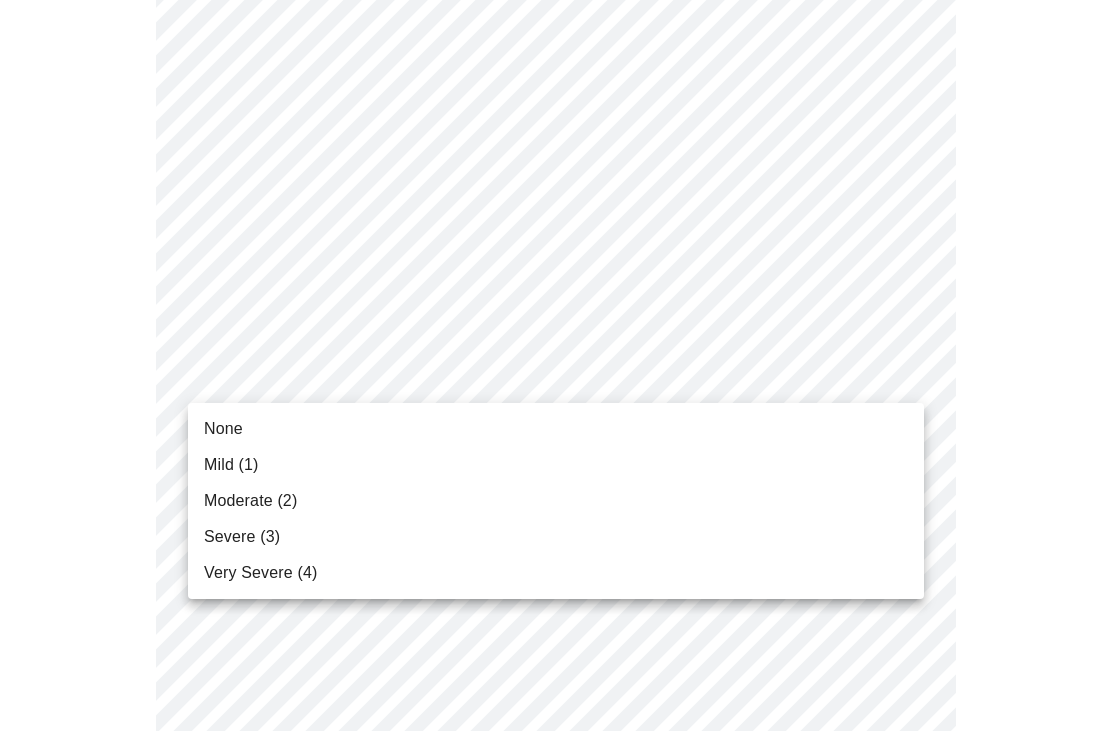 click on "None" at bounding box center (223, 429) 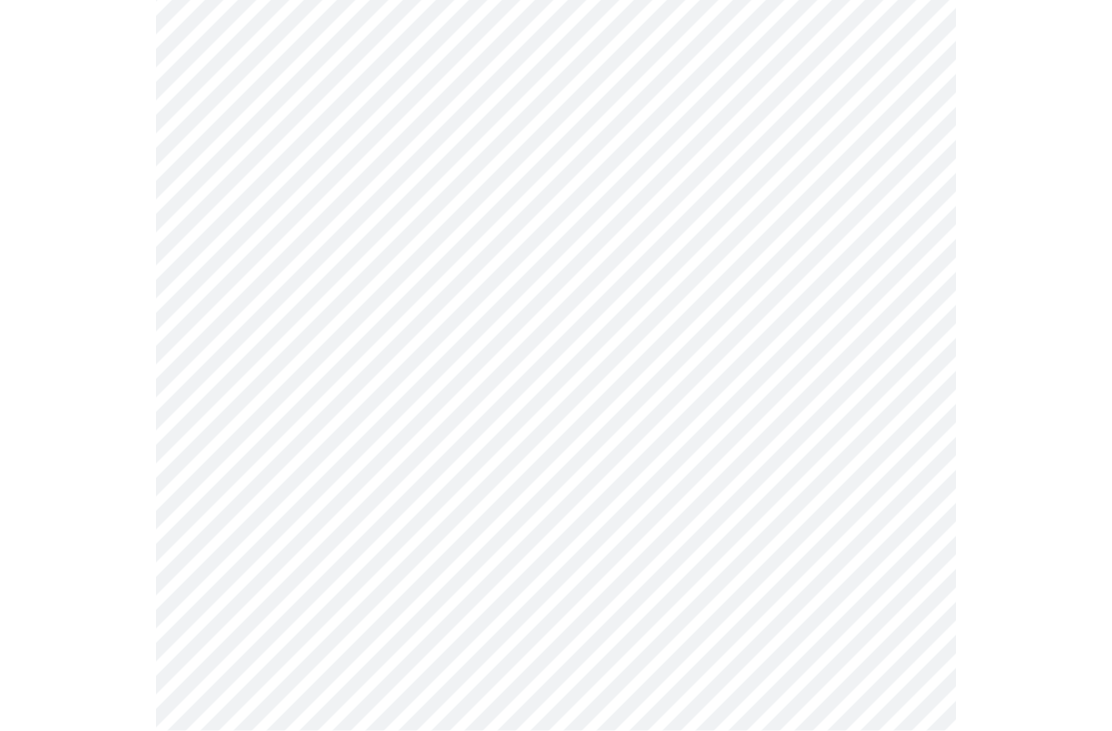 scroll, scrollTop: 502, scrollLeft: 0, axis: vertical 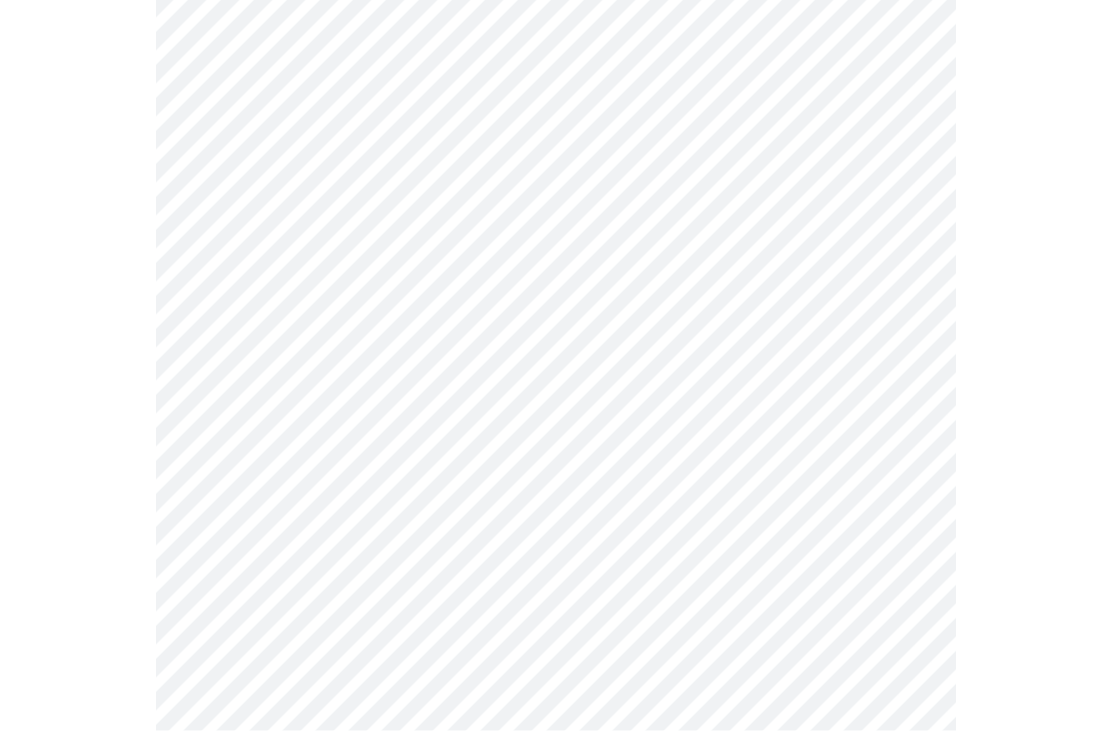 click on "MyMenopauseRx Intake Questions 4  /  13" at bounding box center (556, 71) 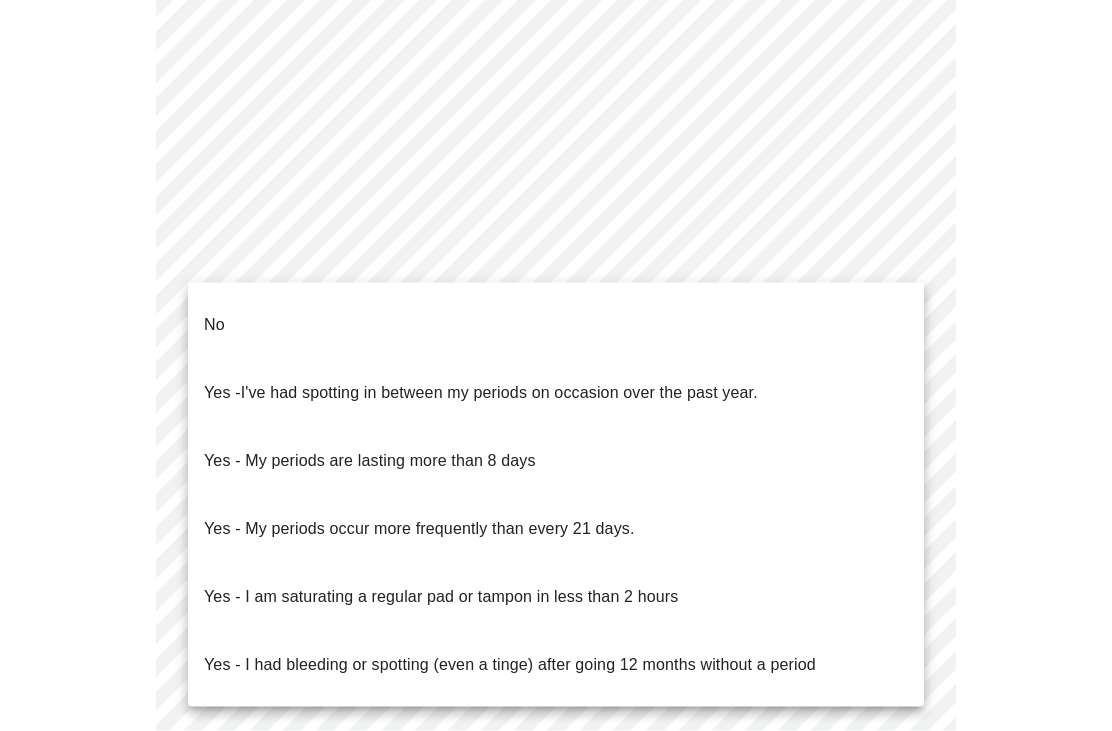 scroll, scrollTop: 882, scrollLeft: 0, axis: vertical 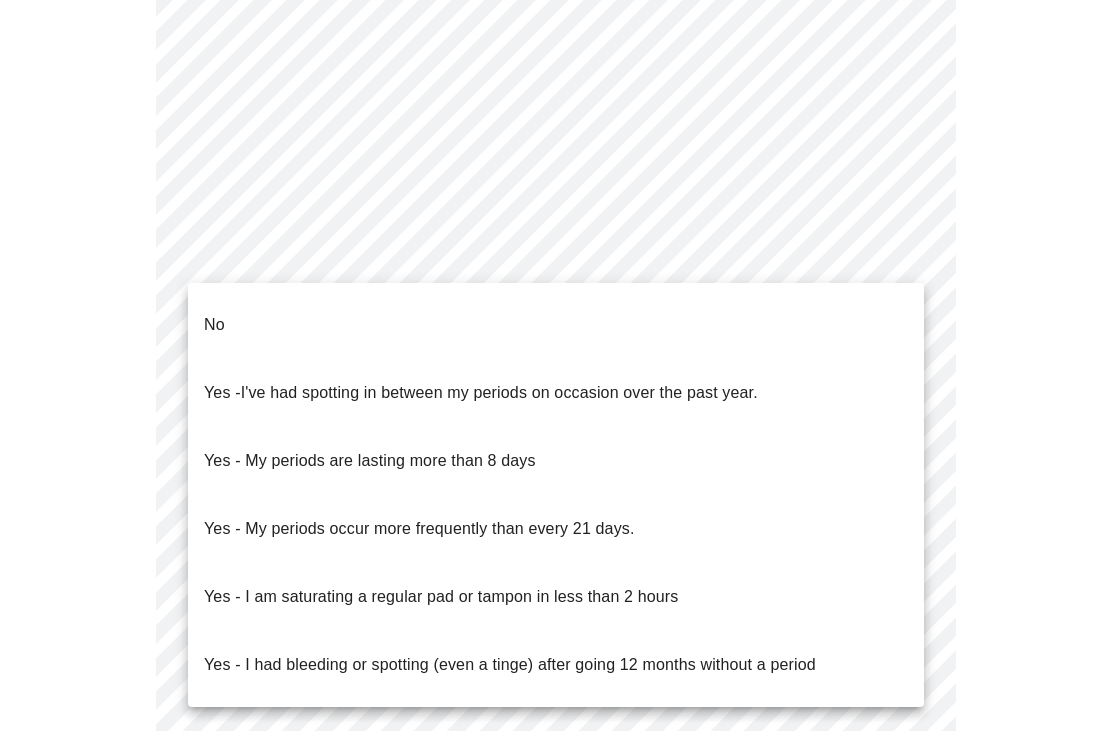 click on "No" at bounding box center [214, 325] 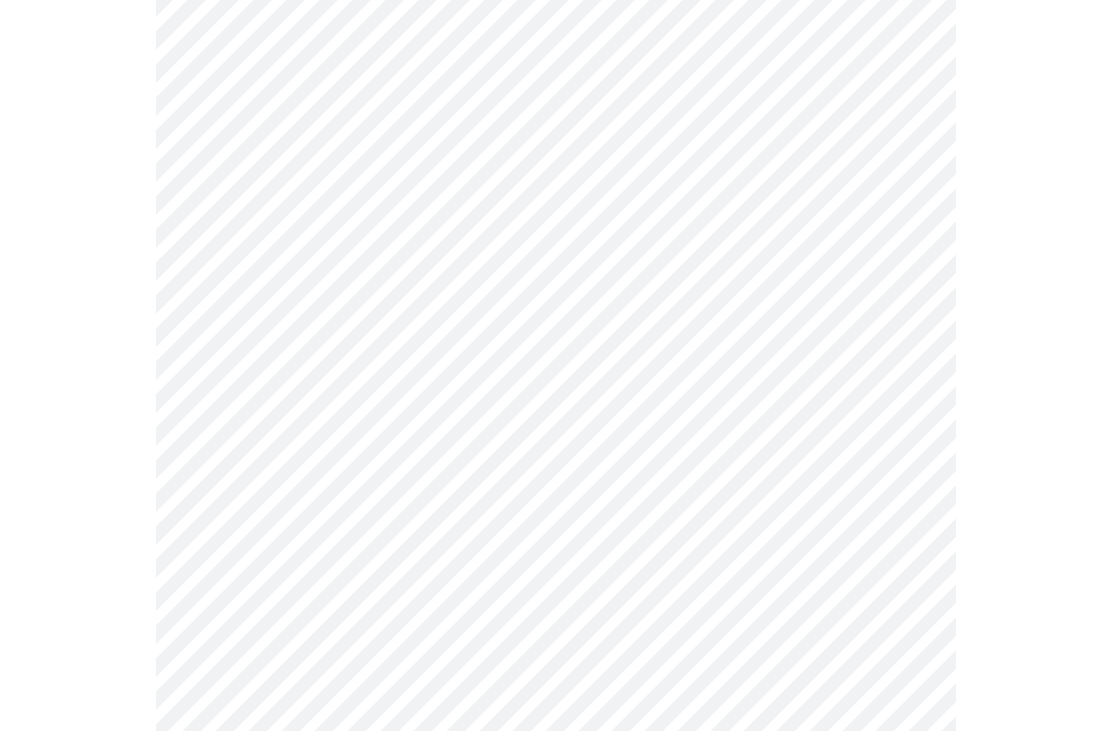 click on "MyMenopauseRx Intake Questions 4  /  13" at bounding box center [556, 64] 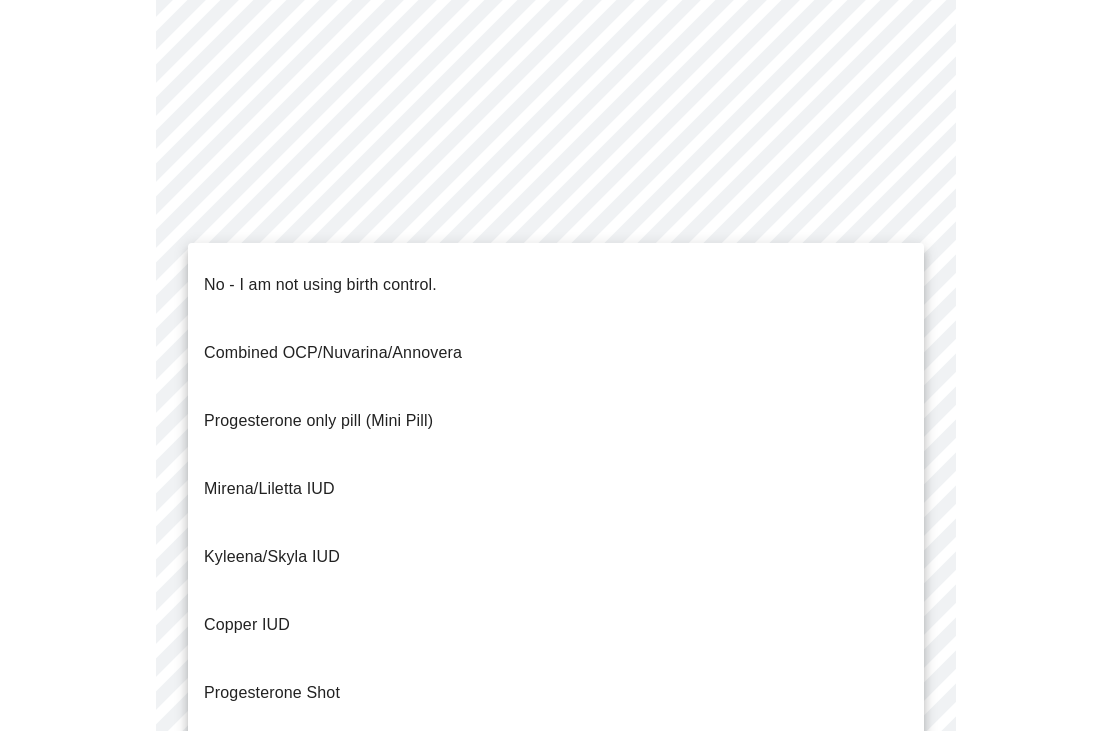 click on "No - I am not using birth control." at bounding box center (320, 285) 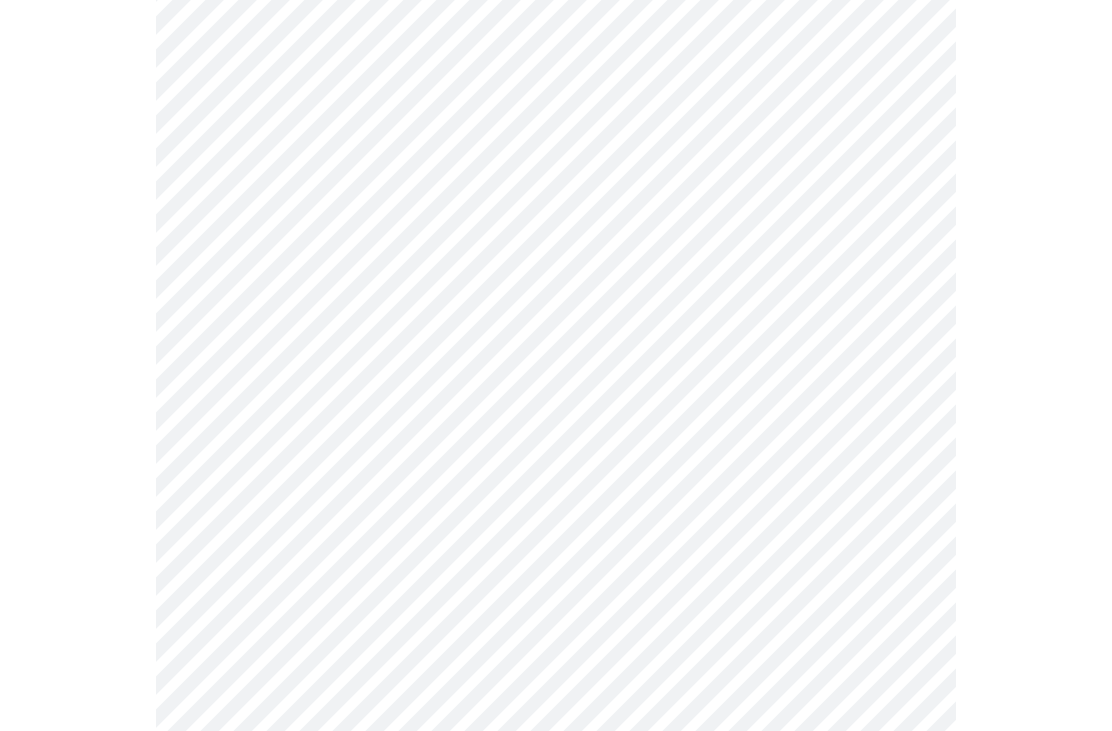 scroll, scrollTop: 1071, scrollLeft: 0, axis: vertical 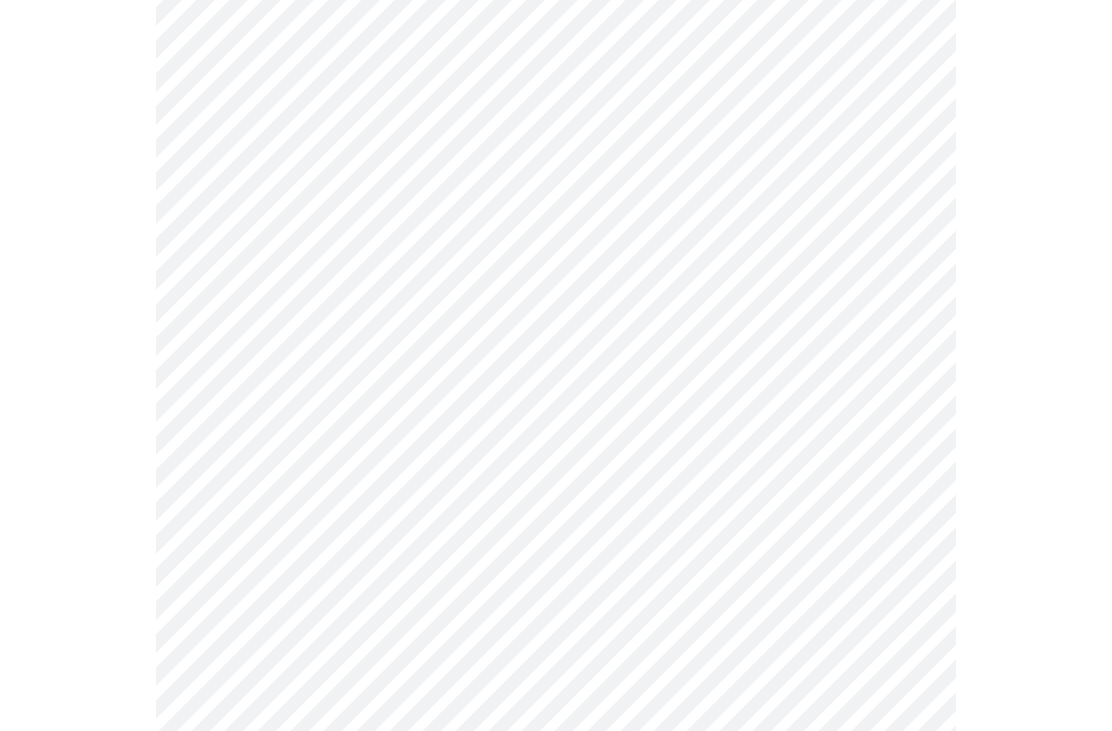 click on "MyMenopauseRx Intake Questions 4  /  13" at bounding box center [556, -130] 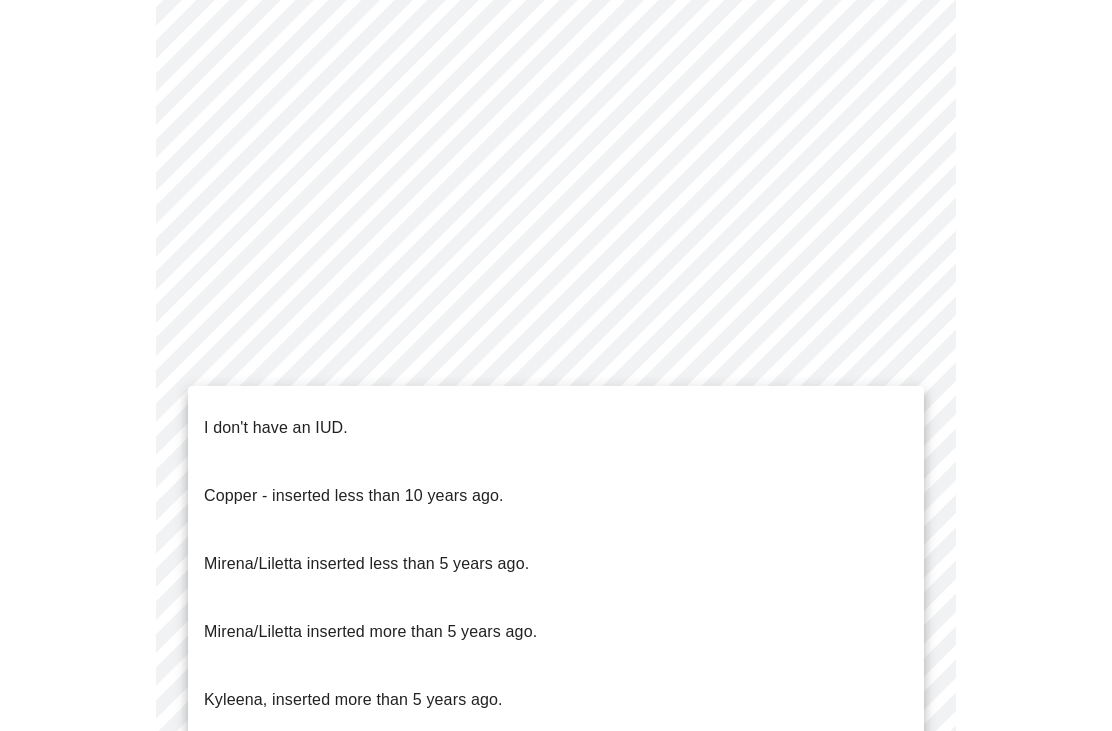 click on "I don't have an IUD." at bounding box center [276, 428] 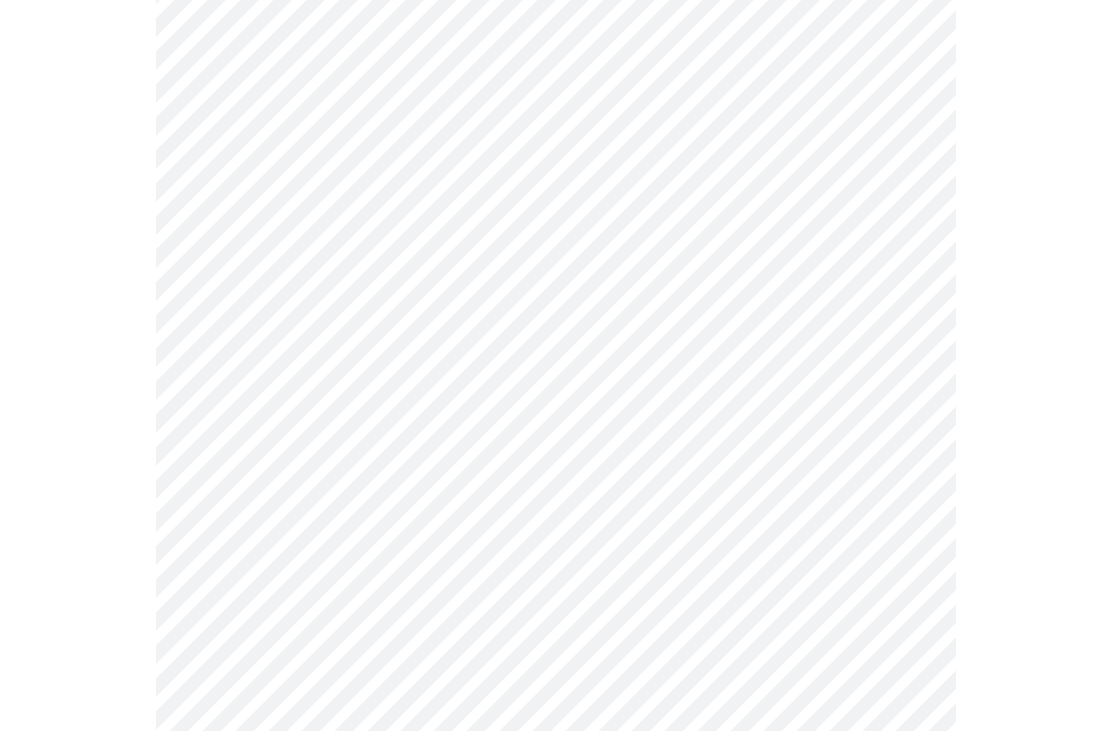 click on "MyMenopauseRx Intake Questions 4  /  13" at bounding box center (556, -125) 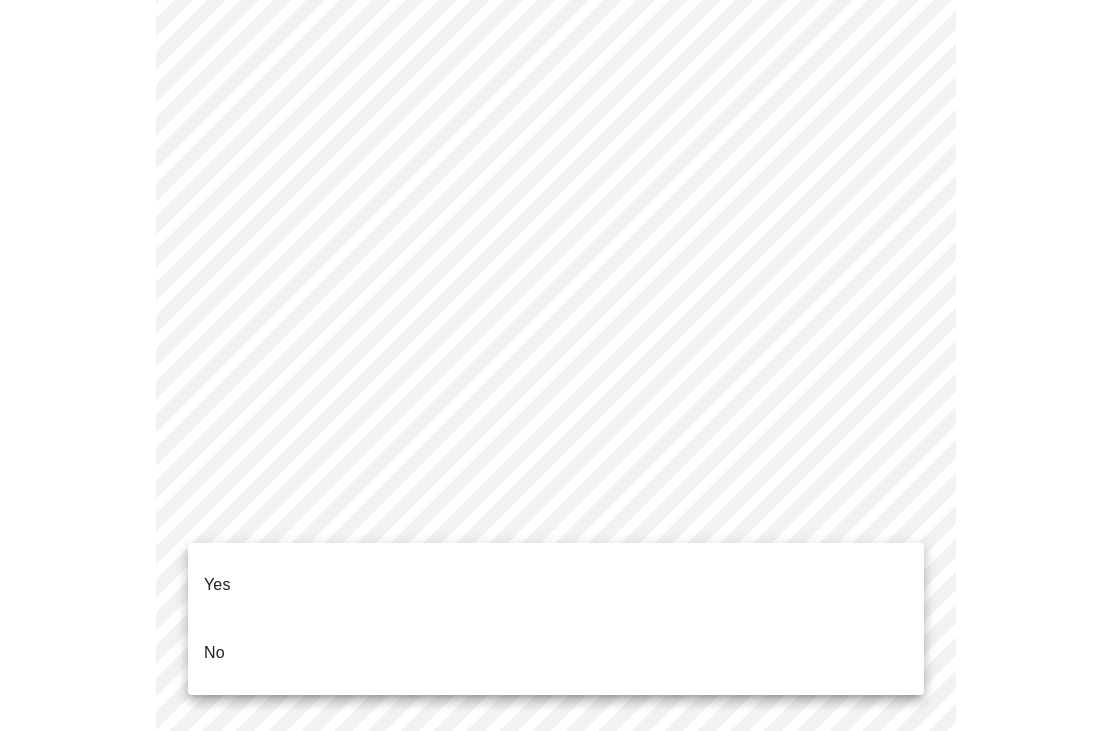 click on "Yes" at bounding box center [217, 585] 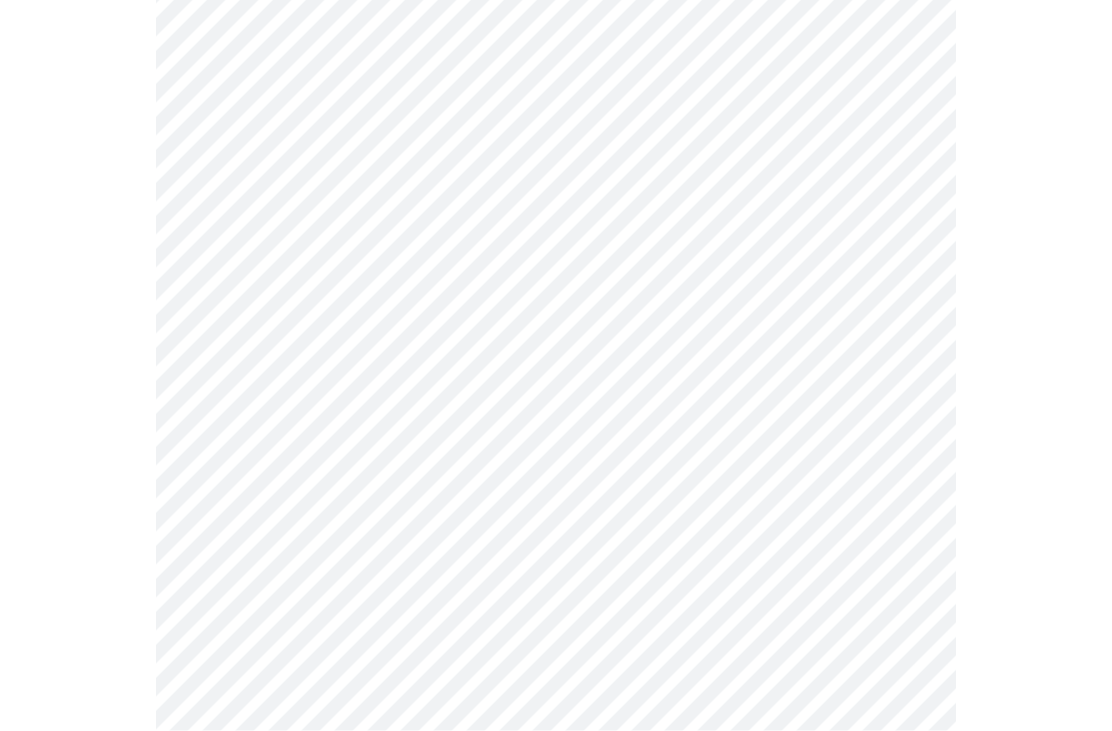 scroll, scrollTop: 5220, scrollLeft: 0, axis: vertical 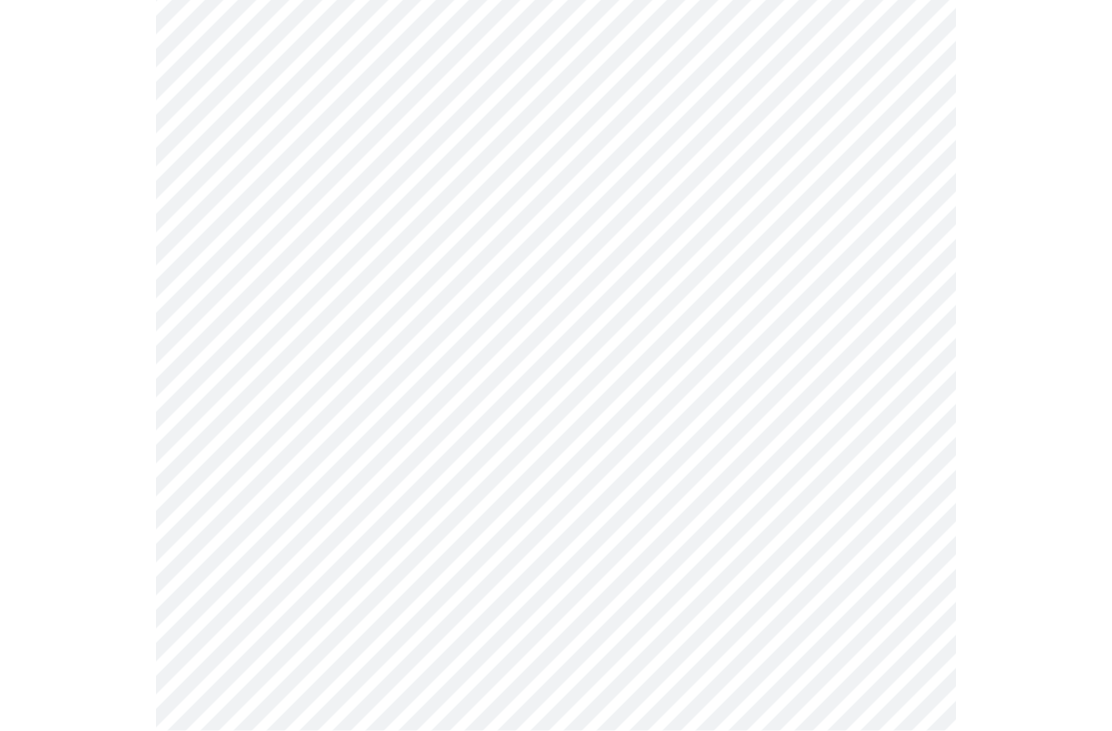 click on "MyMenopauseRx Intake Questions 7  /  13" at bounding box center [556, -2029] 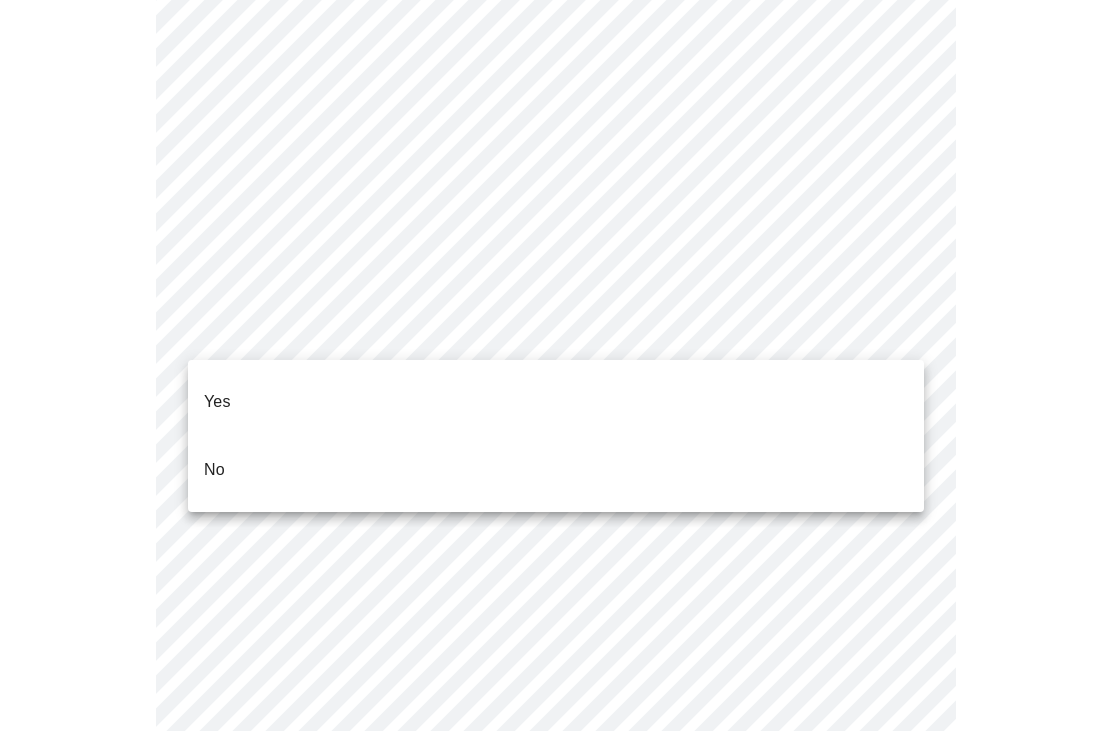 click on "No" at bounding box center [214, 470] 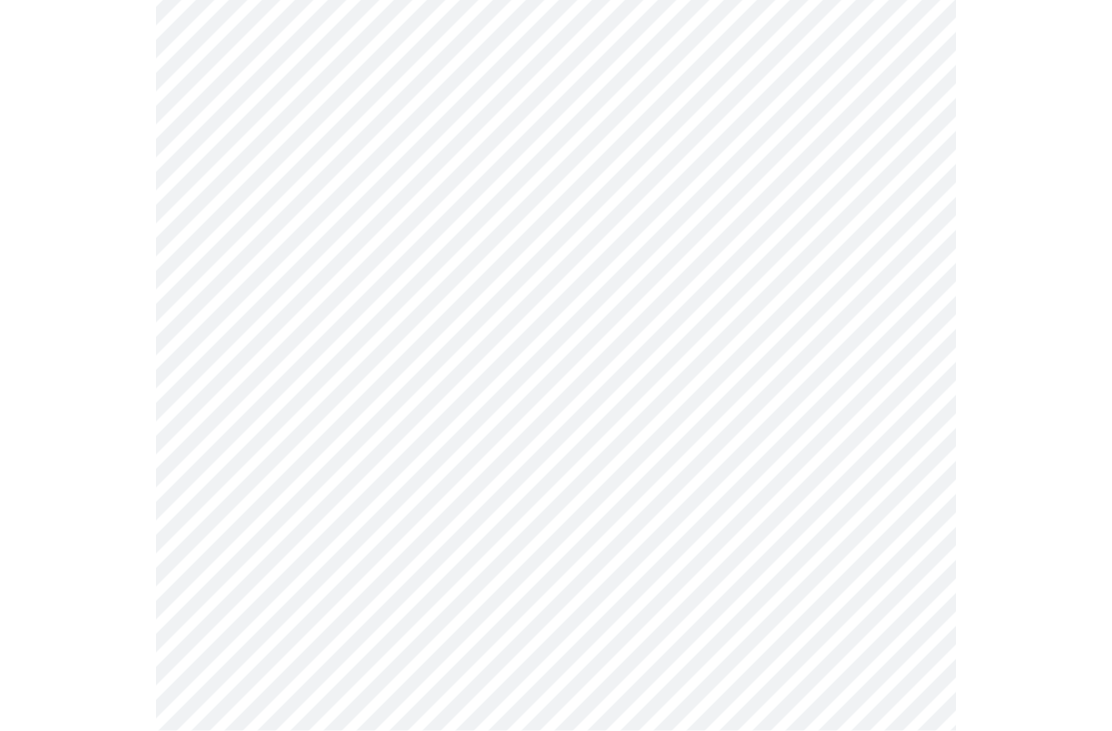 scroll, scrollTop: 891, scrollLeft: 0, axis: vertical 